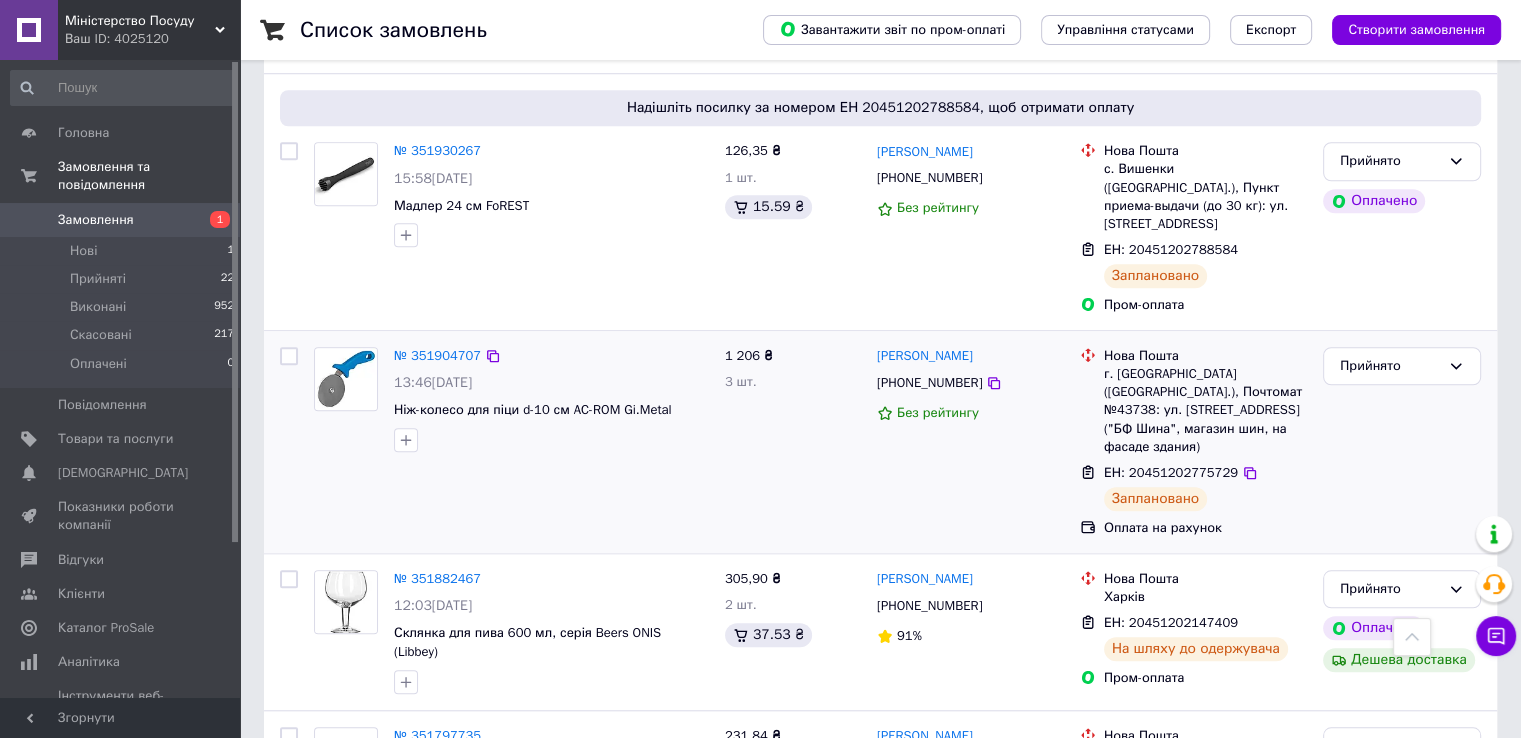scroll, scrollTop: 1600, scrollLeft: 0, axis: vertical 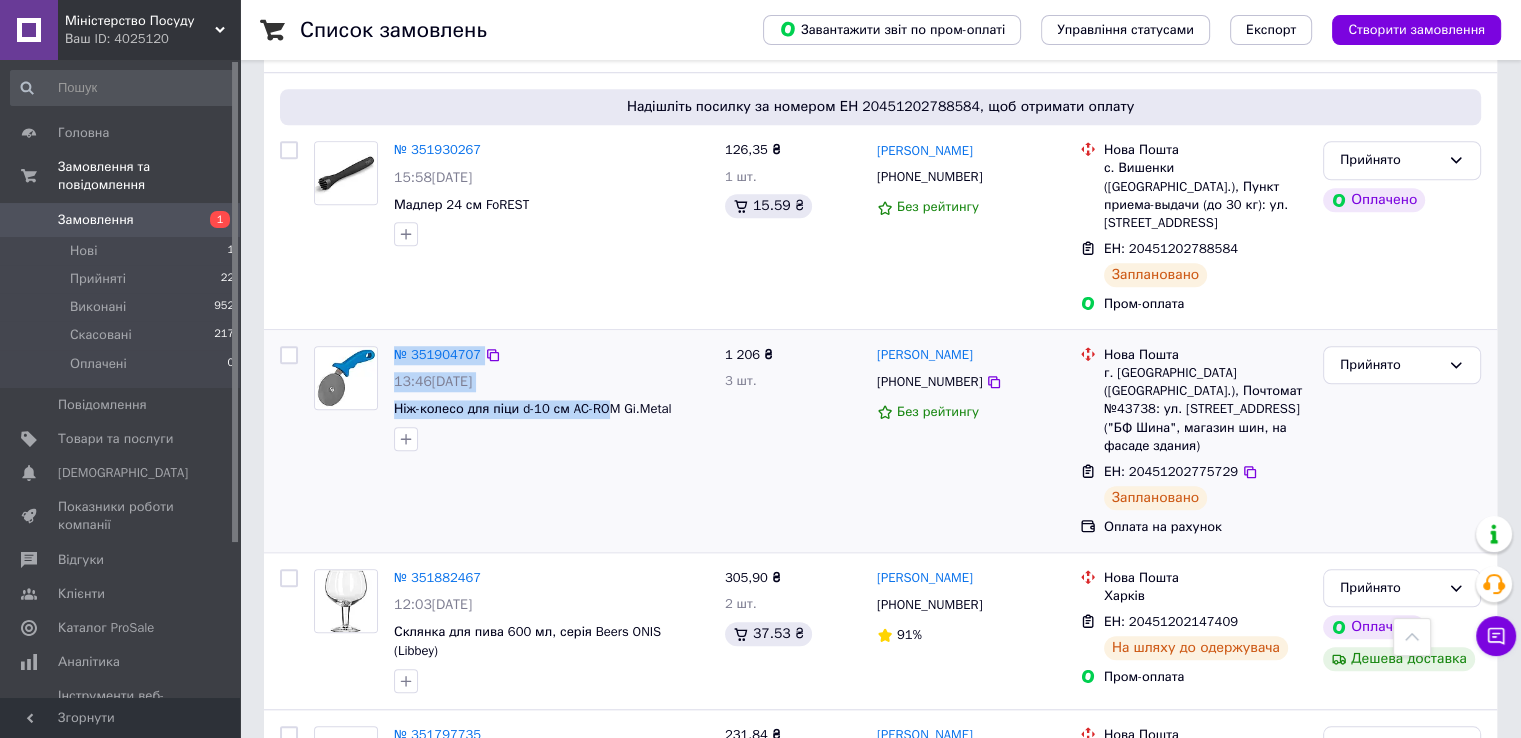 drag, startPoint x: 384, startPoint y: 345, endPoint x: 610, endPoint y: 337, distance: 226.14156 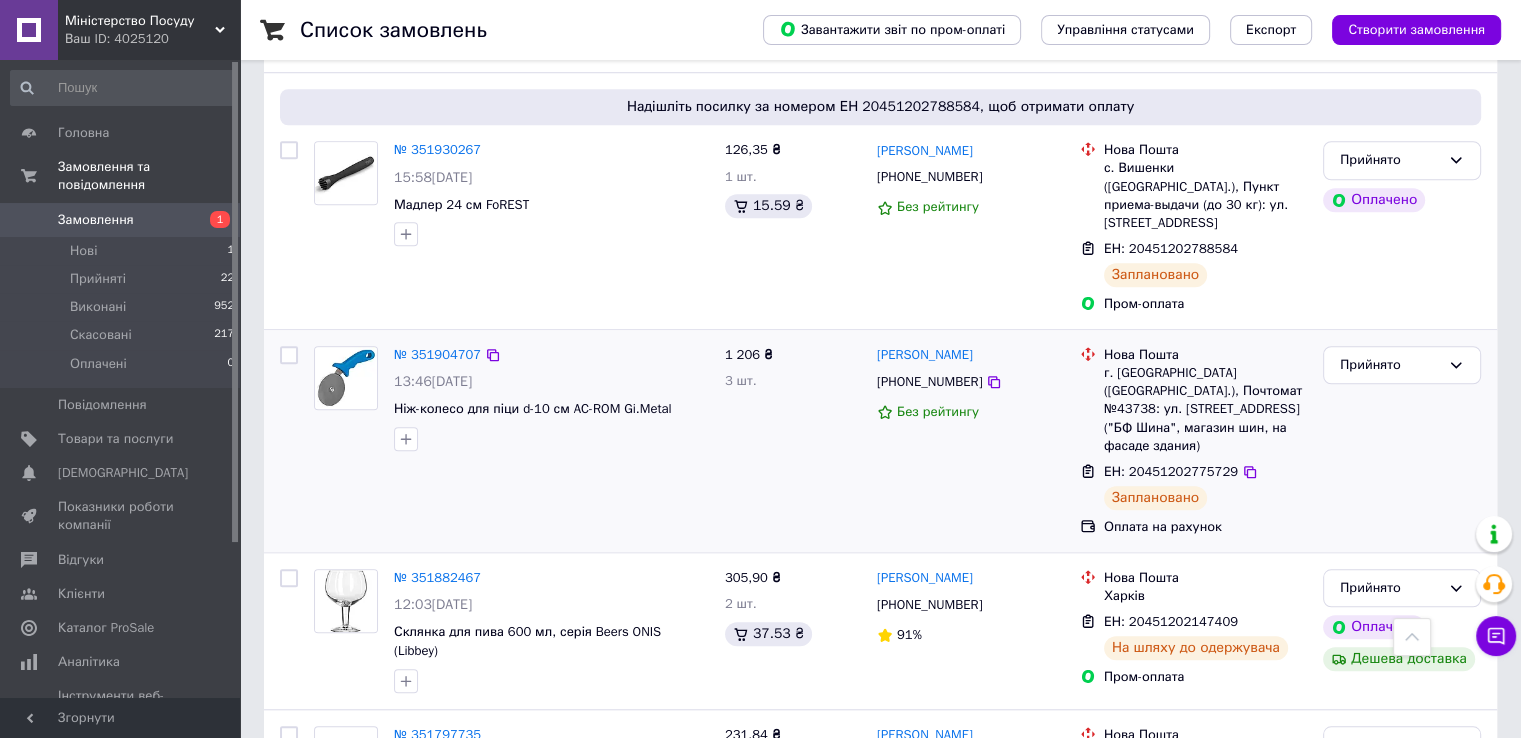 click at bounding box center (551, 439) 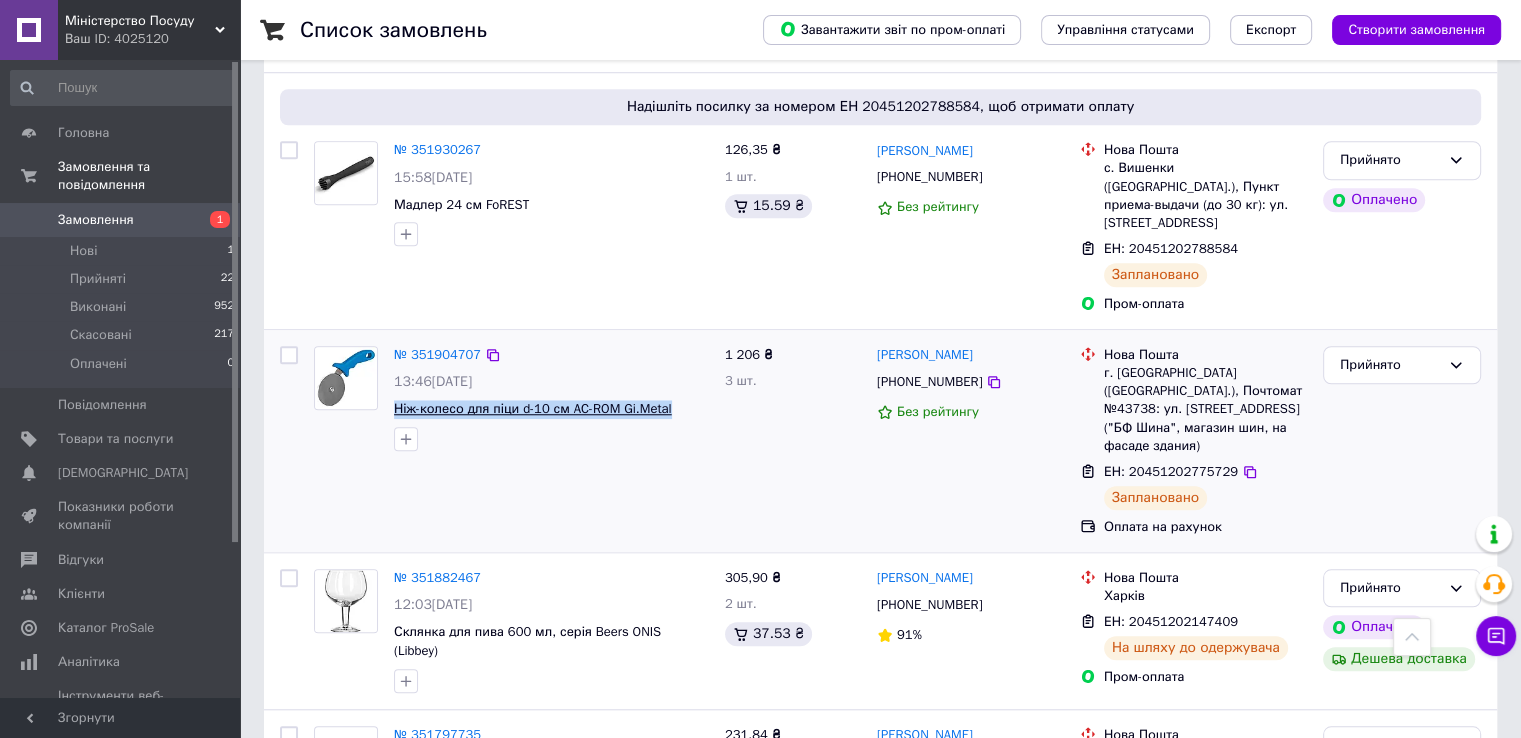 drag, startPoint x: 644, startPoint y: 345, endPoint x: 397, endPoint y: 343, distance: 247.0081 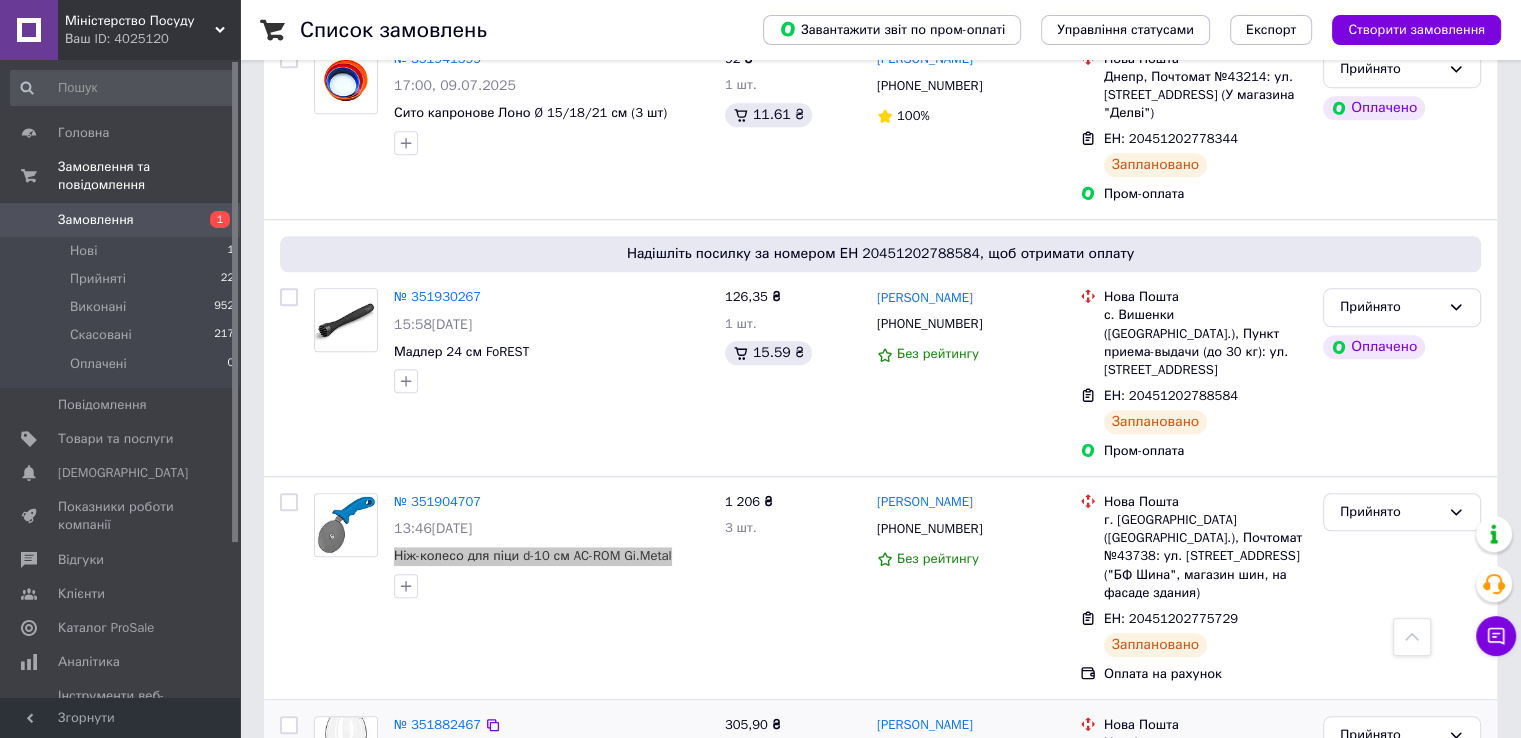 scroll, scrollTop: 1600, scrollLeft: 0, axis: vertical 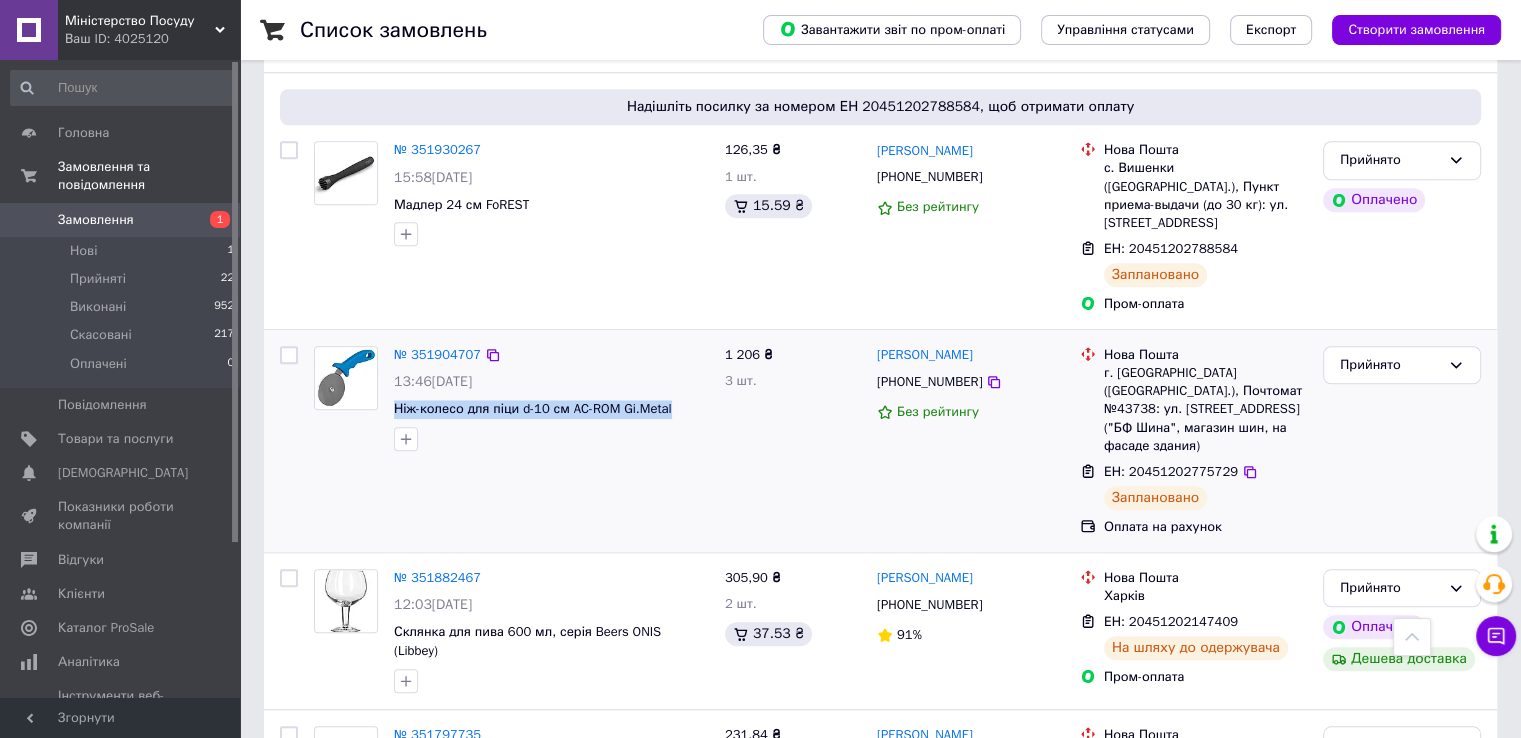 click on "№ 351904707 13:46[DATE] Ніж-колесо для піци d-10 см AC-ROM Gi.Metal" at bounding box center (511, 441) 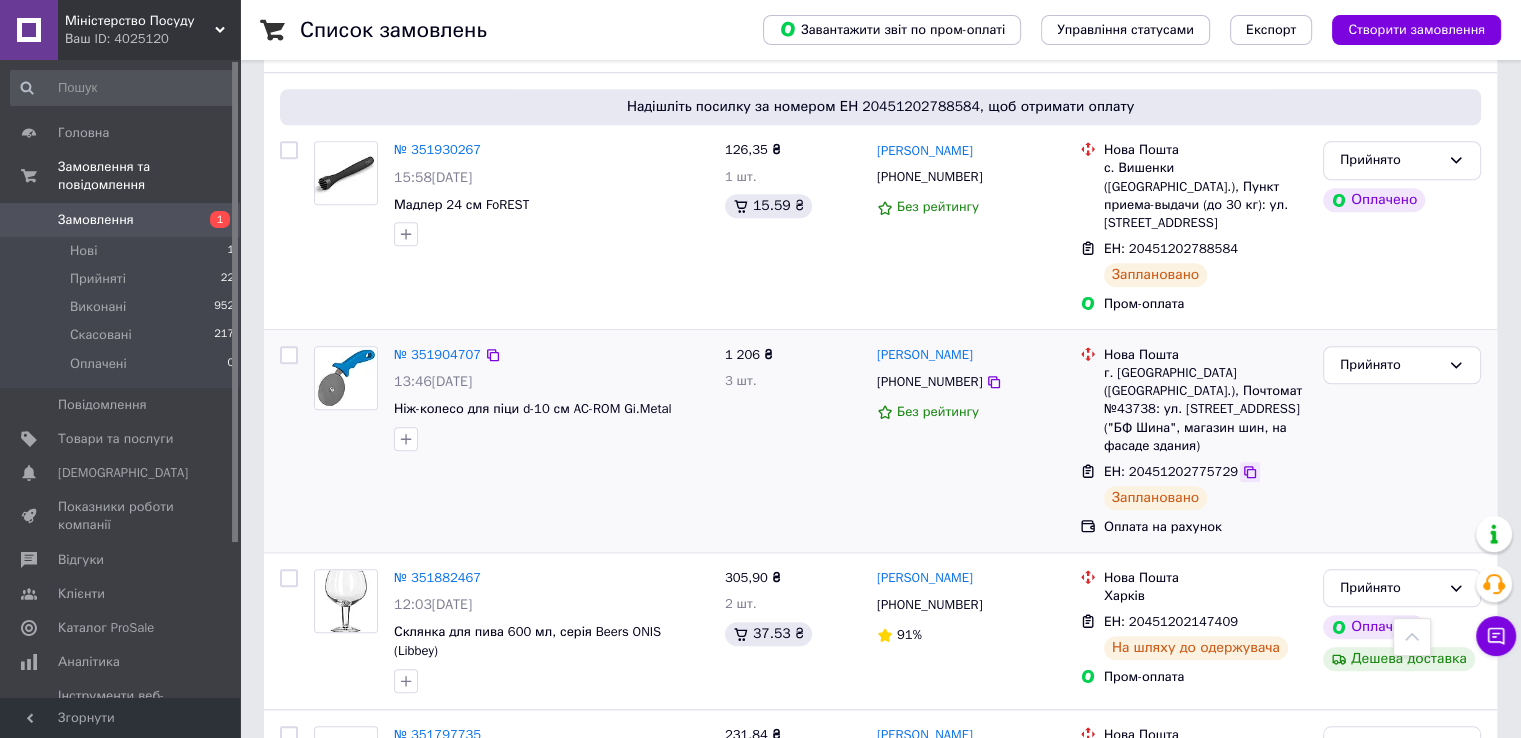 click 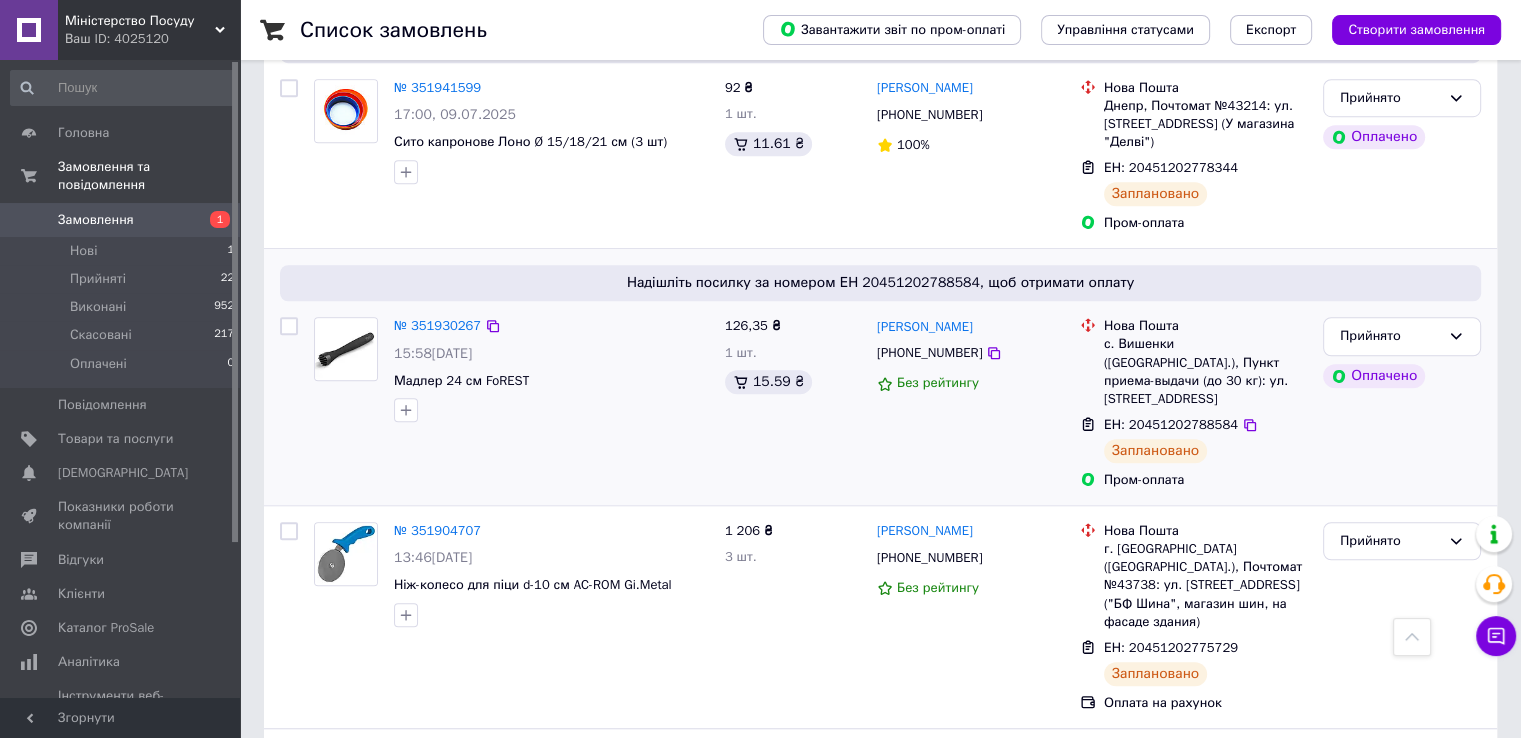scroll, scrollTop: 1400, scrollLeft: 0, axis: vertical 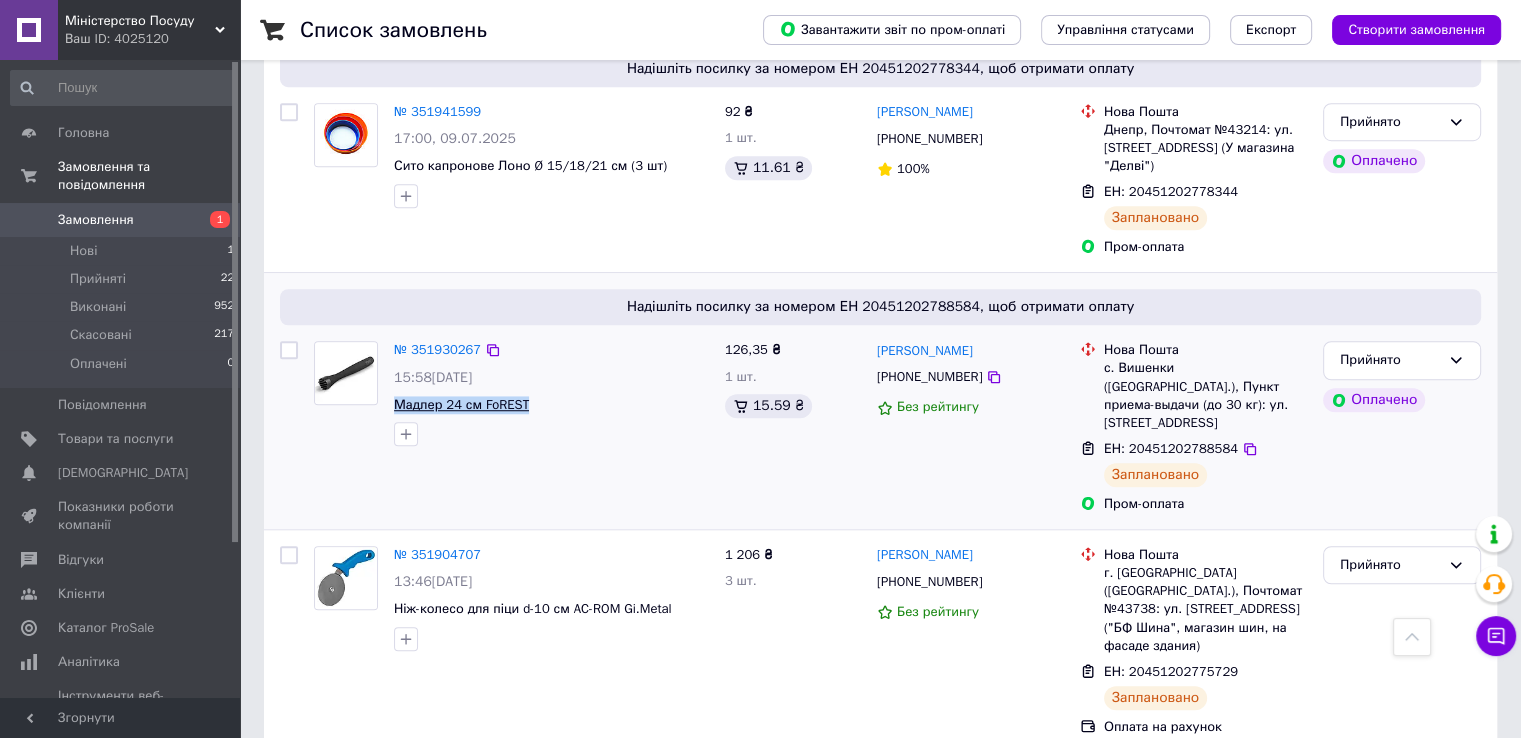 drag, startPoint x: 530, startPoint y: 358, endPoint x: 394, endPoint y: 363, distance: 136.09187 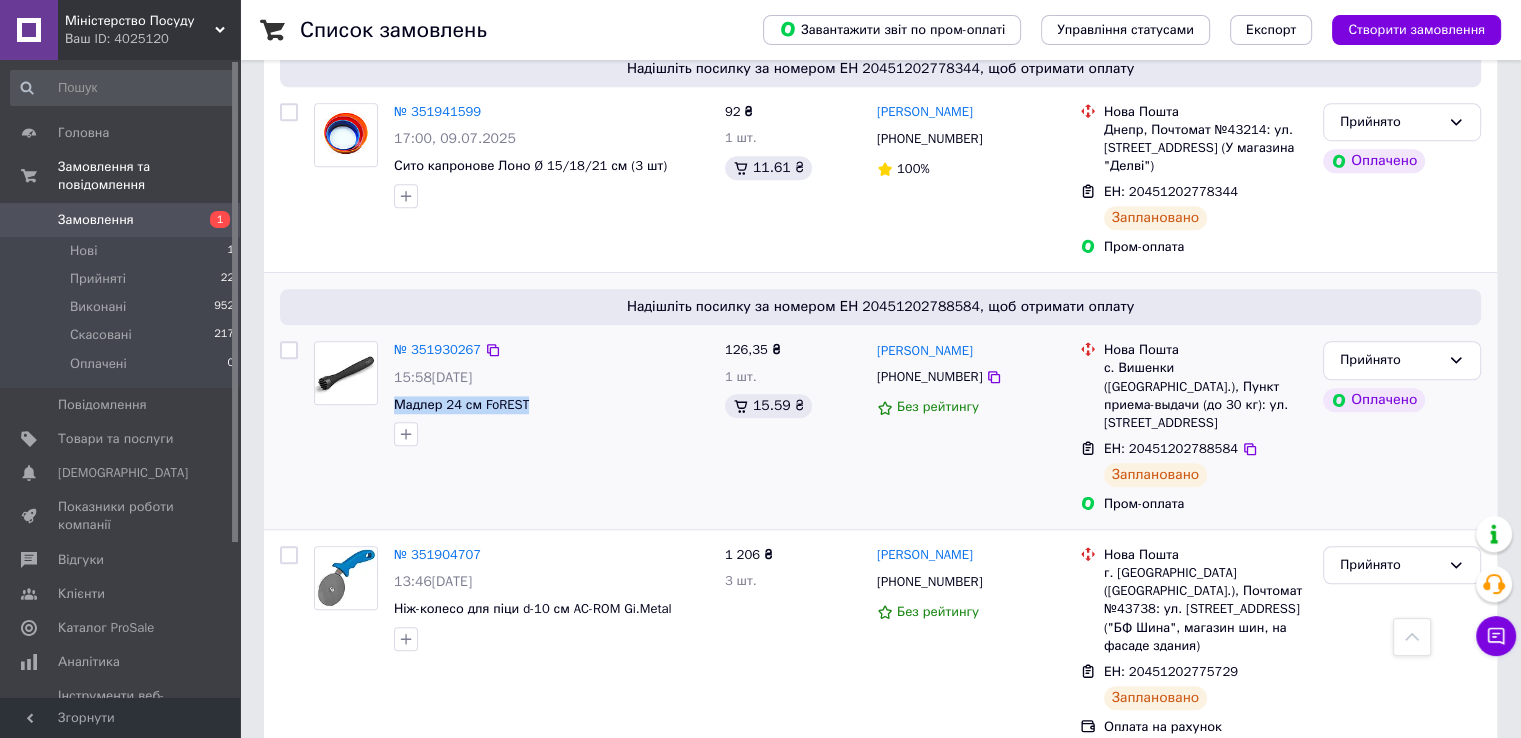 drag, startPoint x: 396, startPoint y: 417, endPoint x: 431, endPoint y: 413, distance: 35.22783 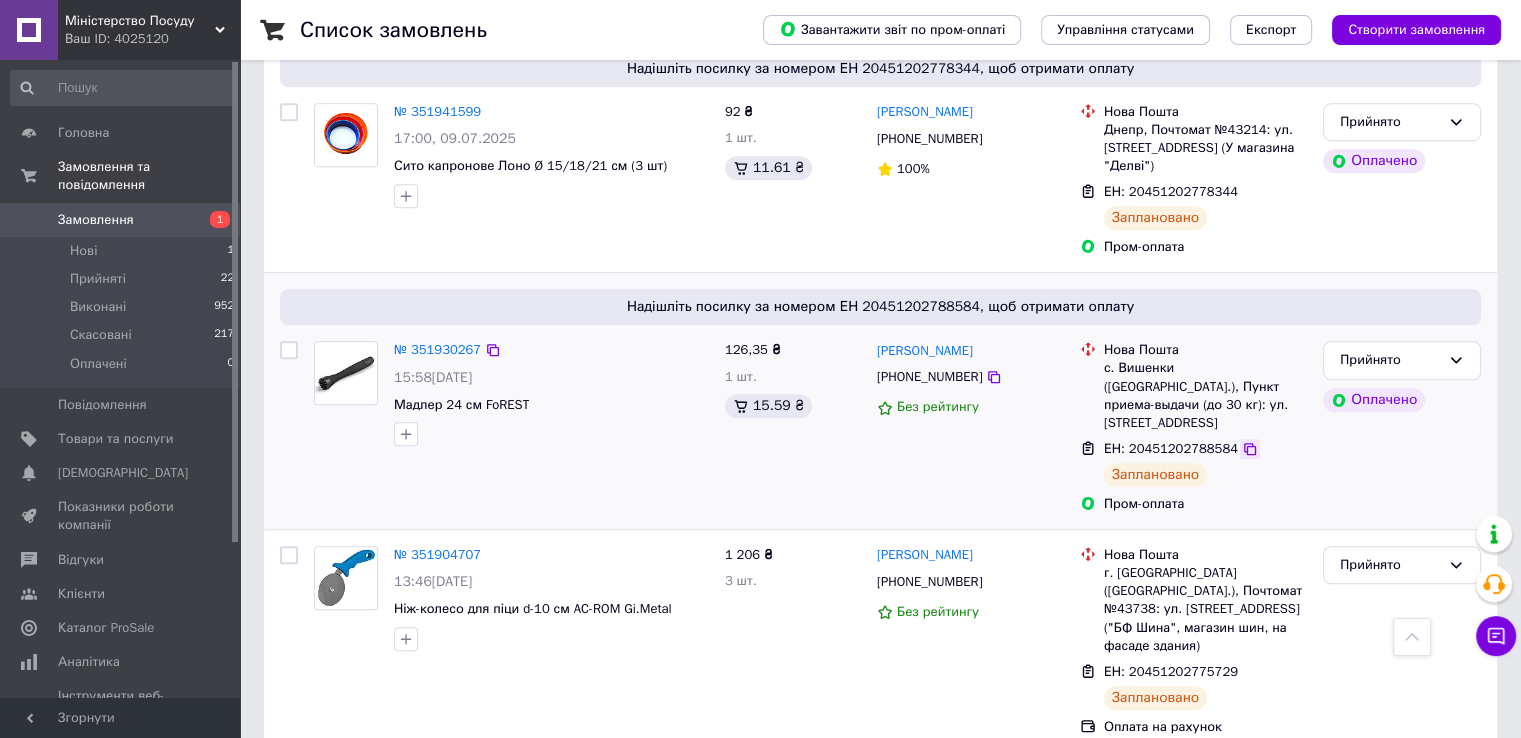 click 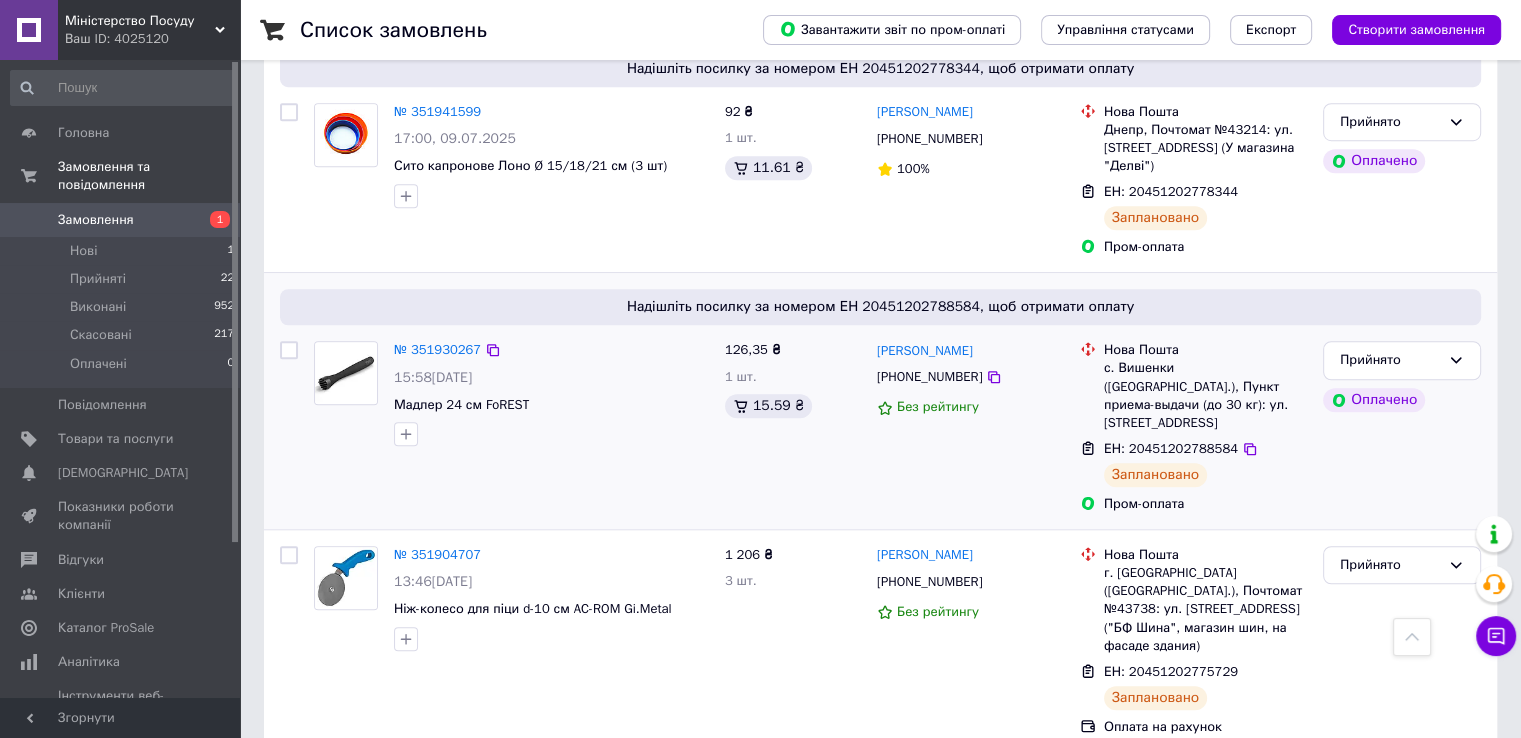 click on "Надішліть посилку за номером ЕН 20451202788584, щоб отримати оплату" at bounding box center (880, 307) 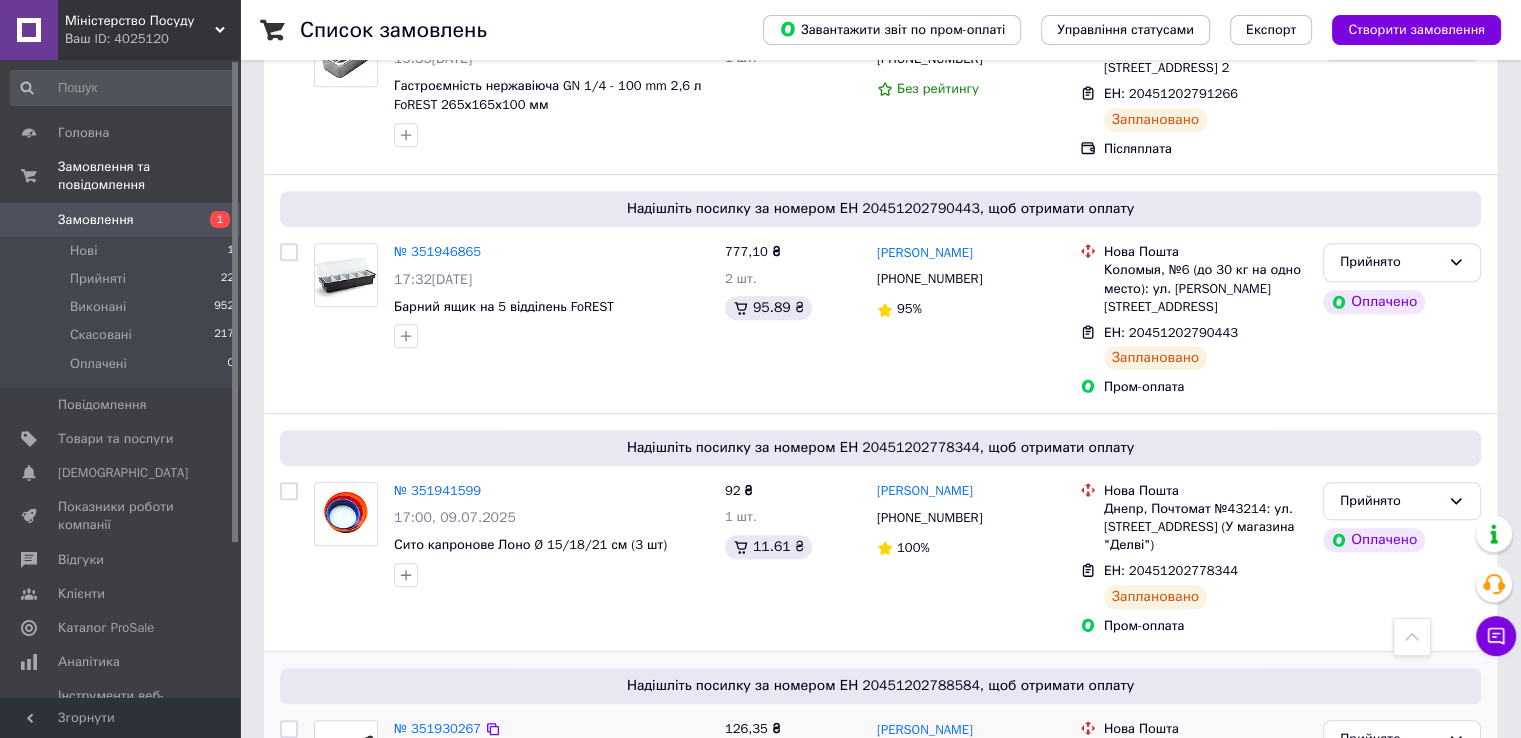 scroll, scrollTop: 1000, scrollLeft: 0, axis: vertical 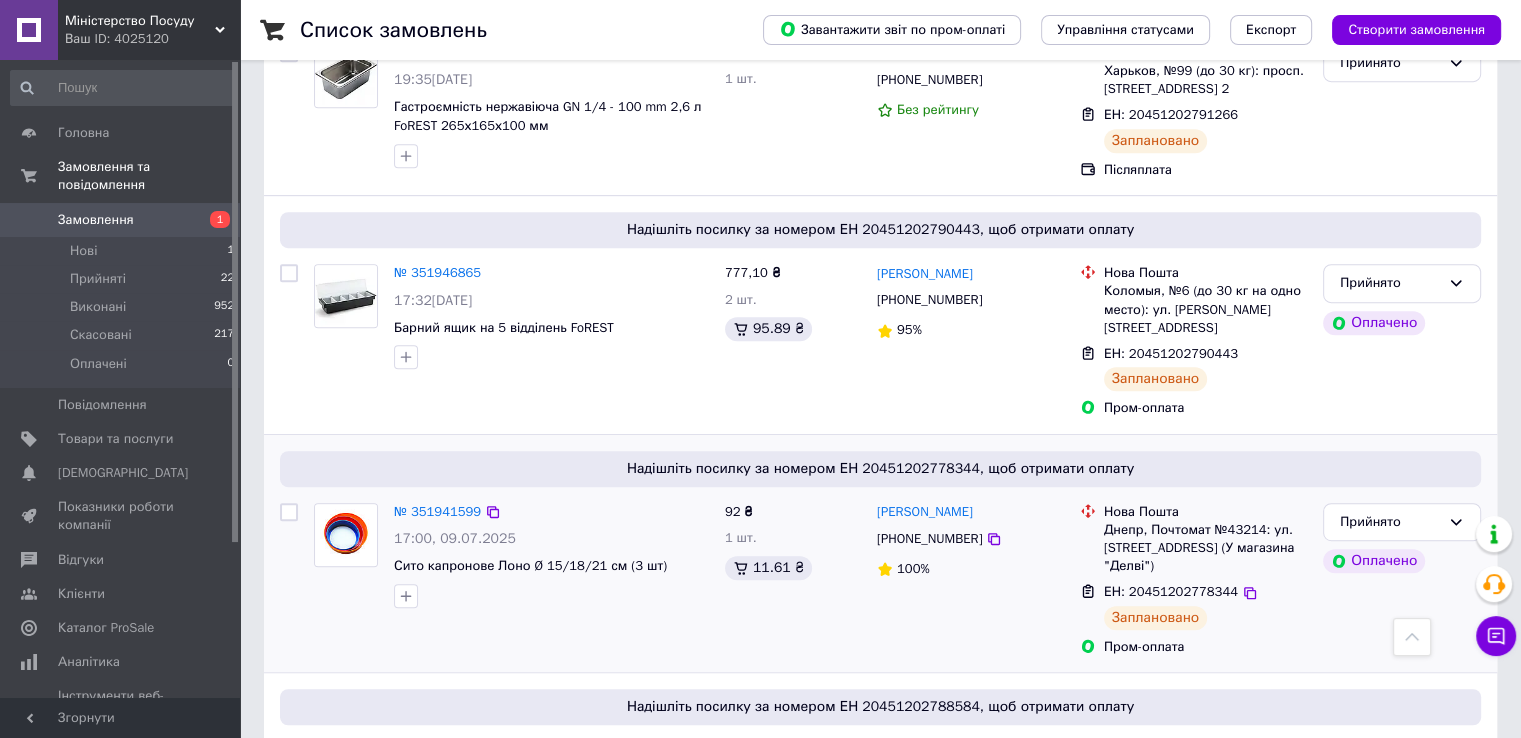 click on "№ 351941599 17:00[DATE] Сито капронове Лоно Ø 15/18/21 см (3 шт)" at bounding box center [511, 580] 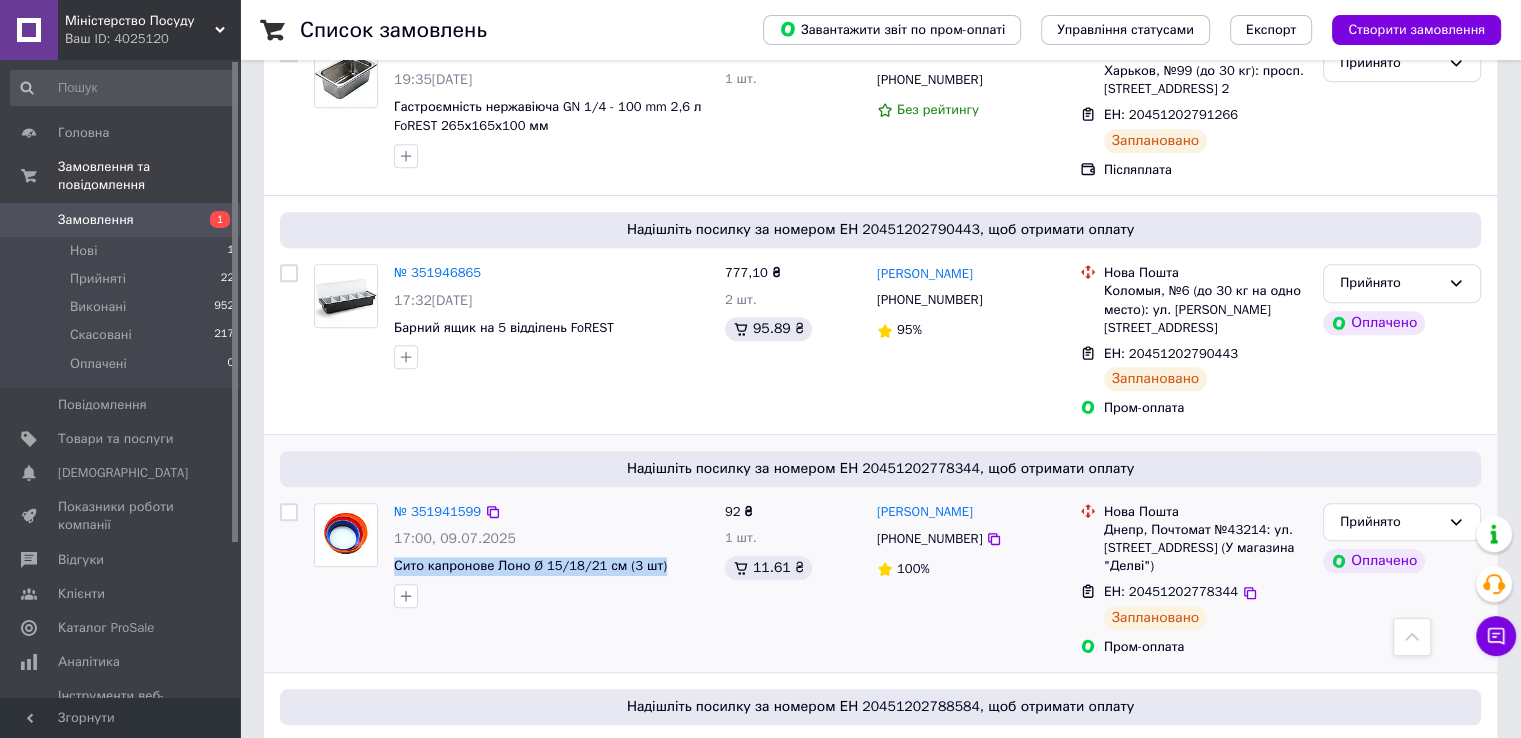 drag, startPoint x: 659, startPoint y: 524, endPoint x: 389, endPoint y: 521, distance: 270.01666 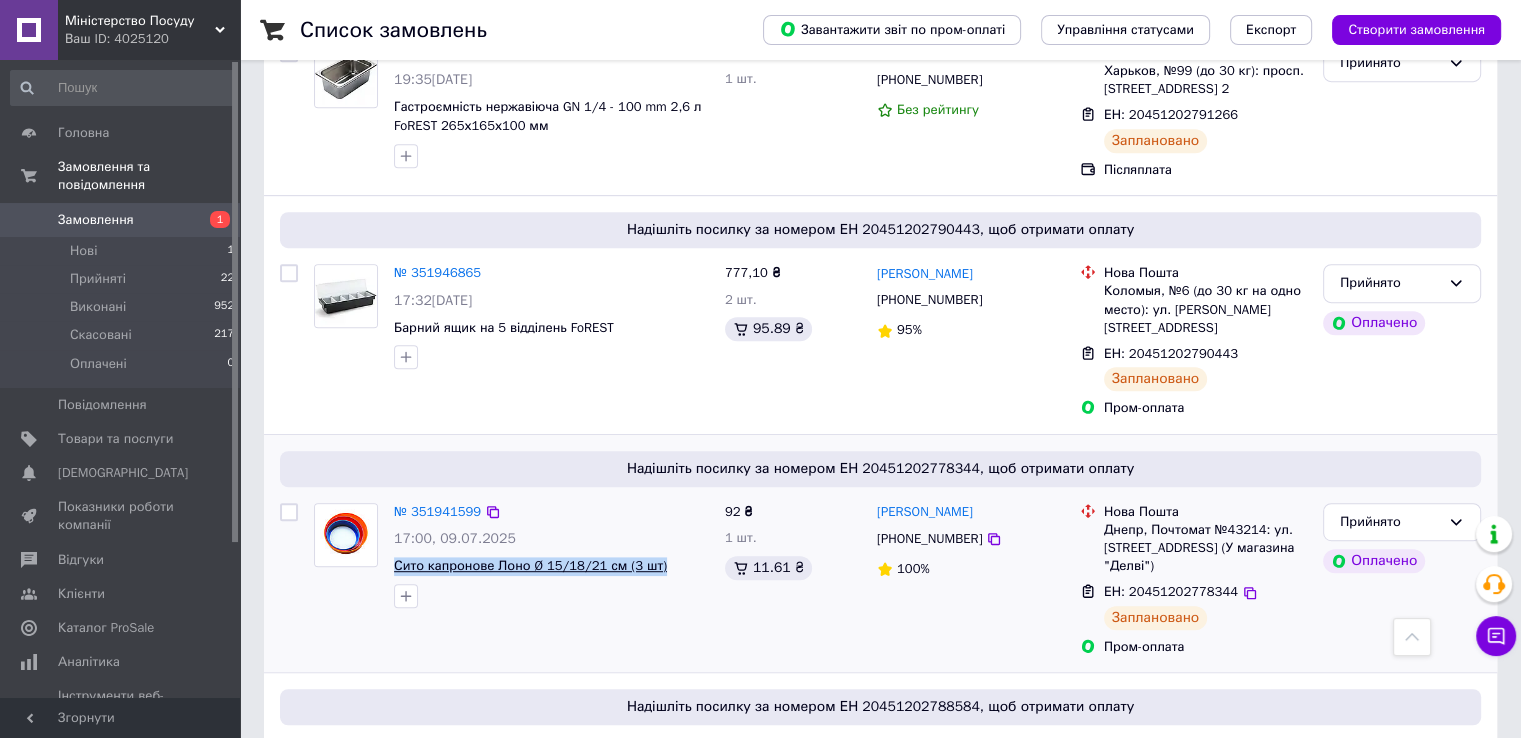 copy on "Сито капронове Лоно Ø 15/18/21 см (3 шт)" 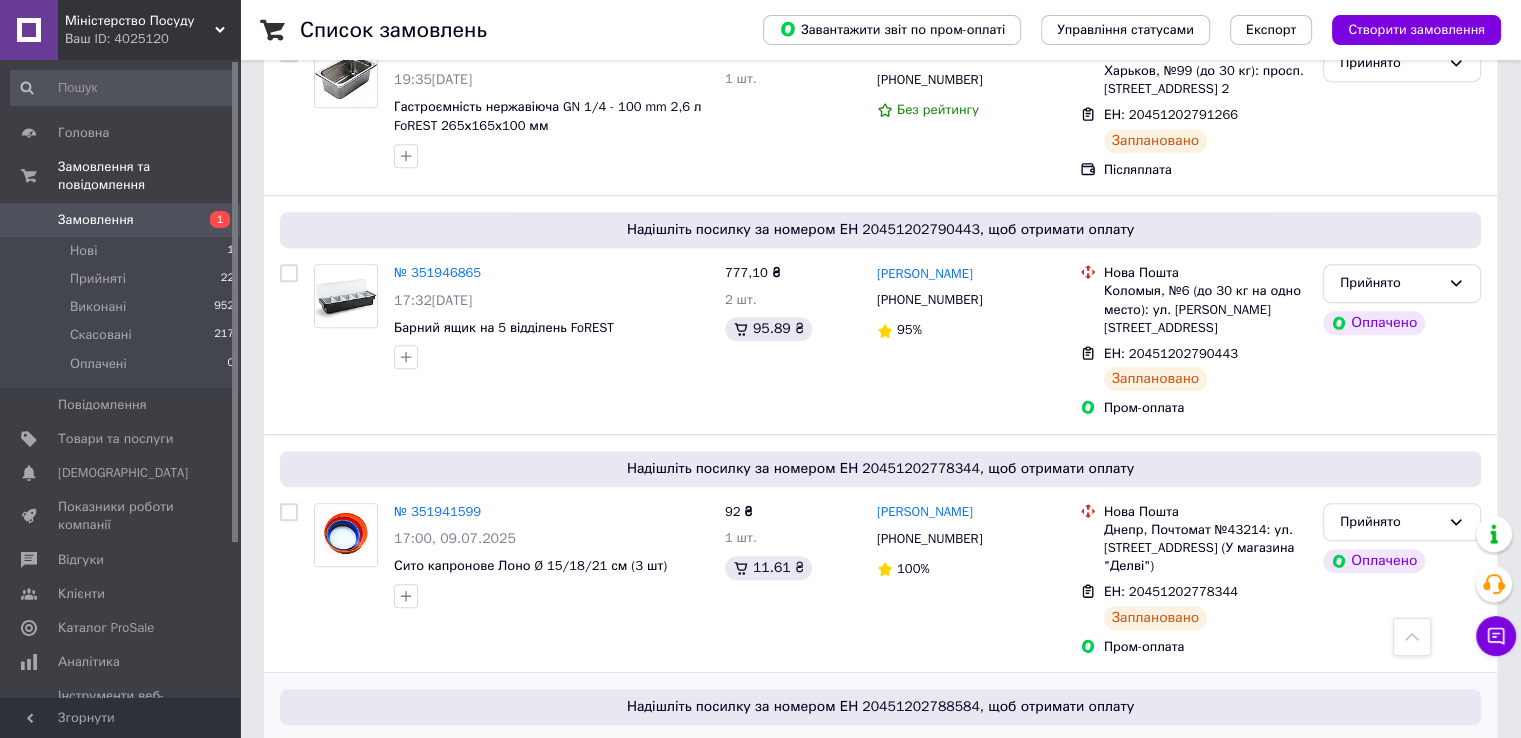 click on "Надішліть посилку за номером ЕН 20451202788584, щоб отримати оплату" at bounding box center [880, 707] 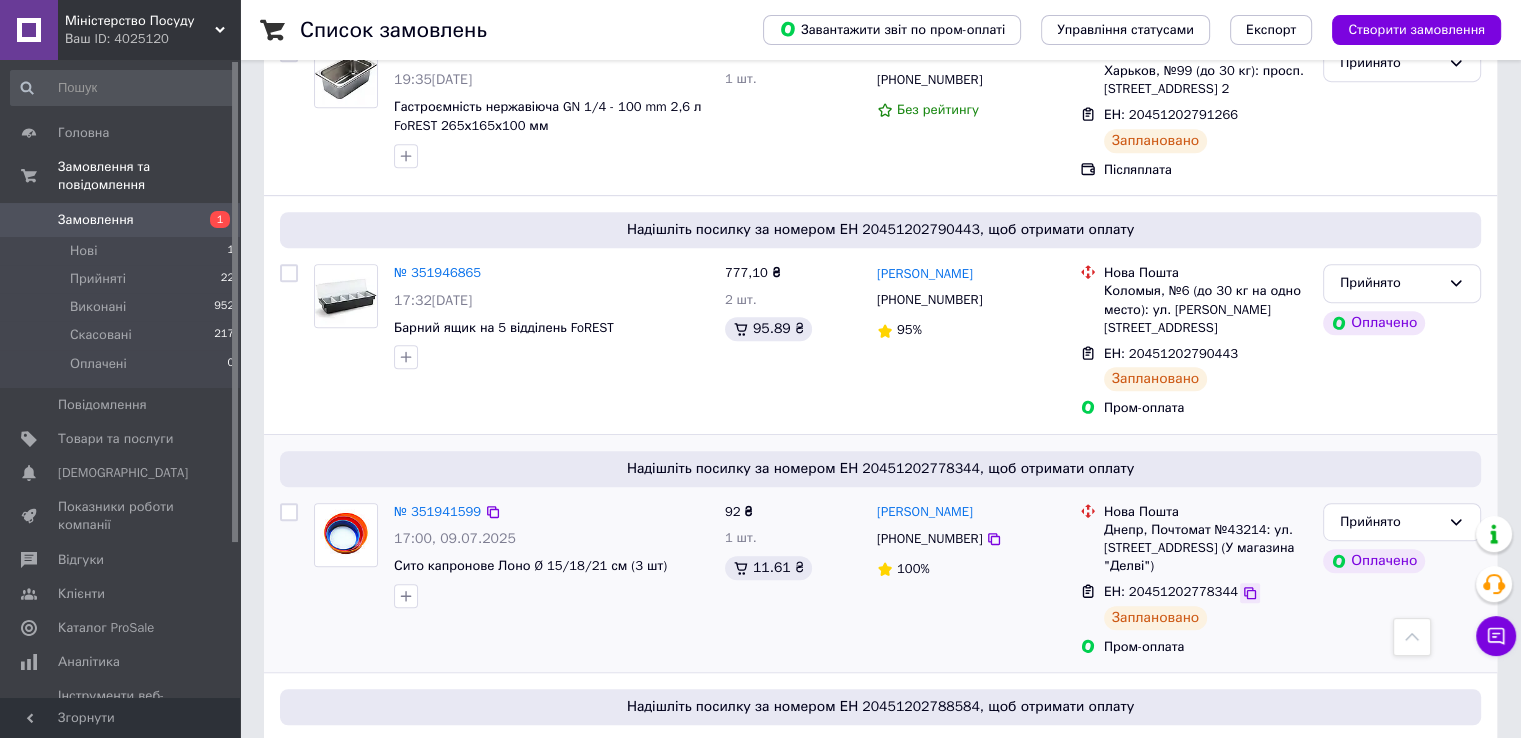 click 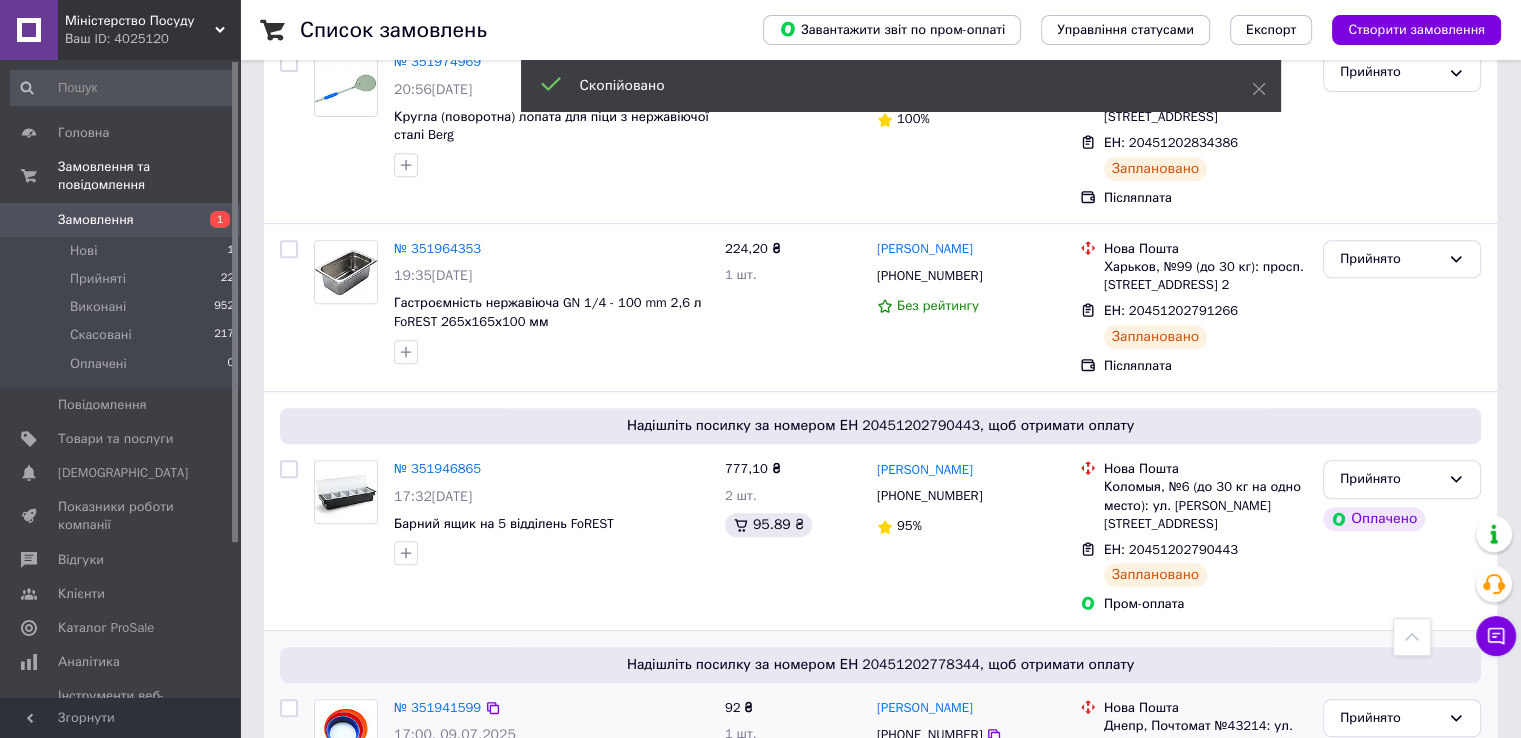 scroll, scrollTop: 800, scrollLeft: 0, axis: vertical 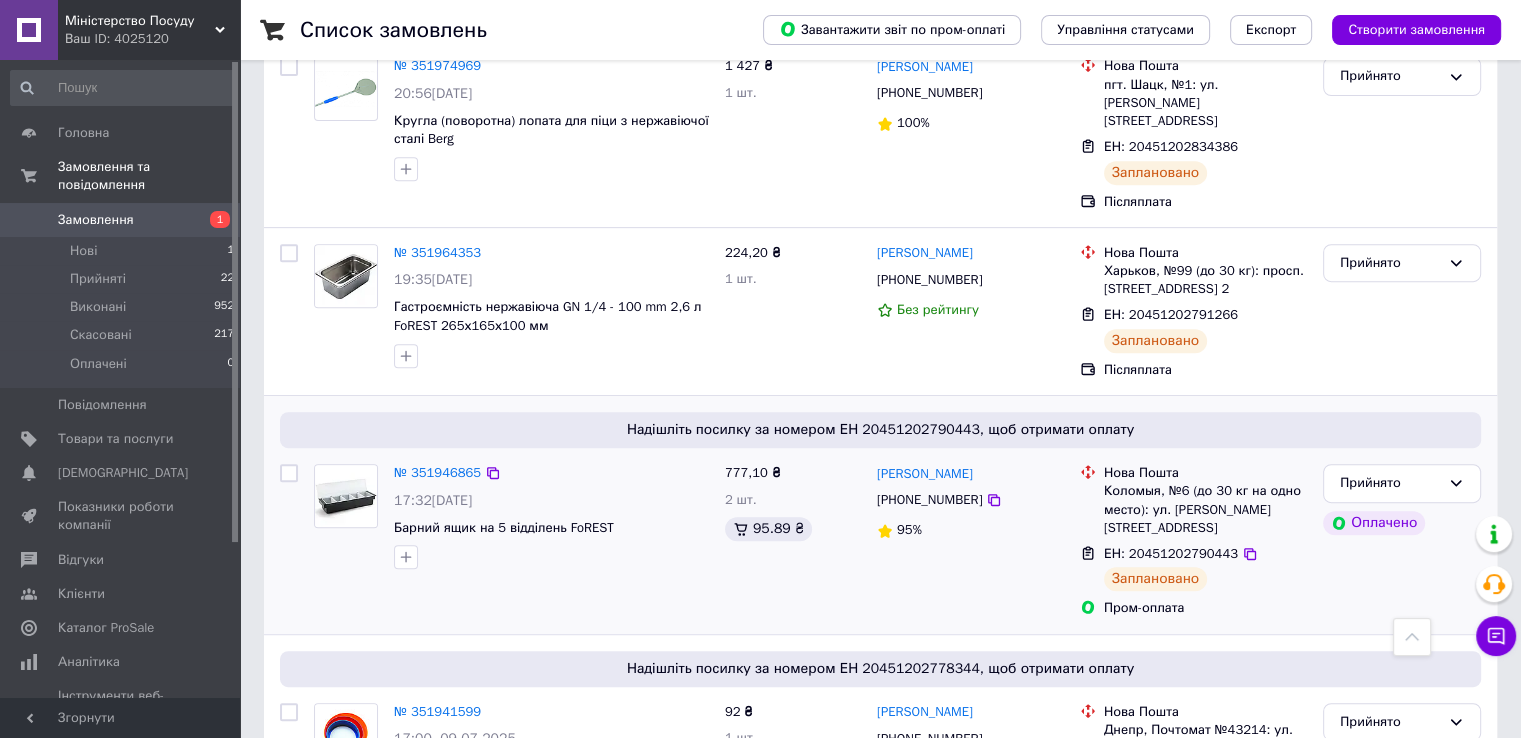 click on "№ 351946865 17:32[DATE] Барний ящик на 5 відділень FoREST" at bounding box center [511, 541] 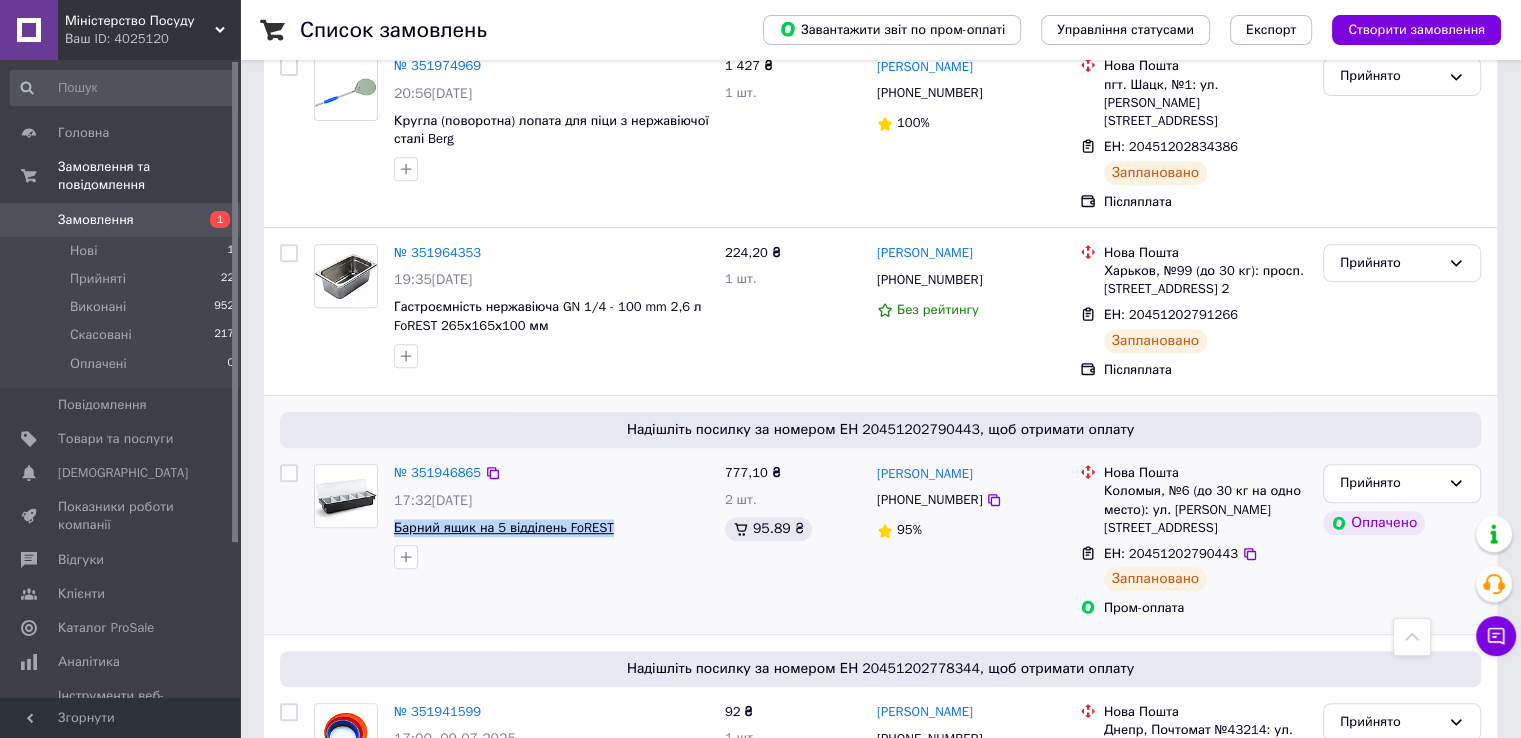 drag, startPoint x: 390, startPoint y: 494, endPoint x: 604, endPoint y: 501, distance: 214.11446 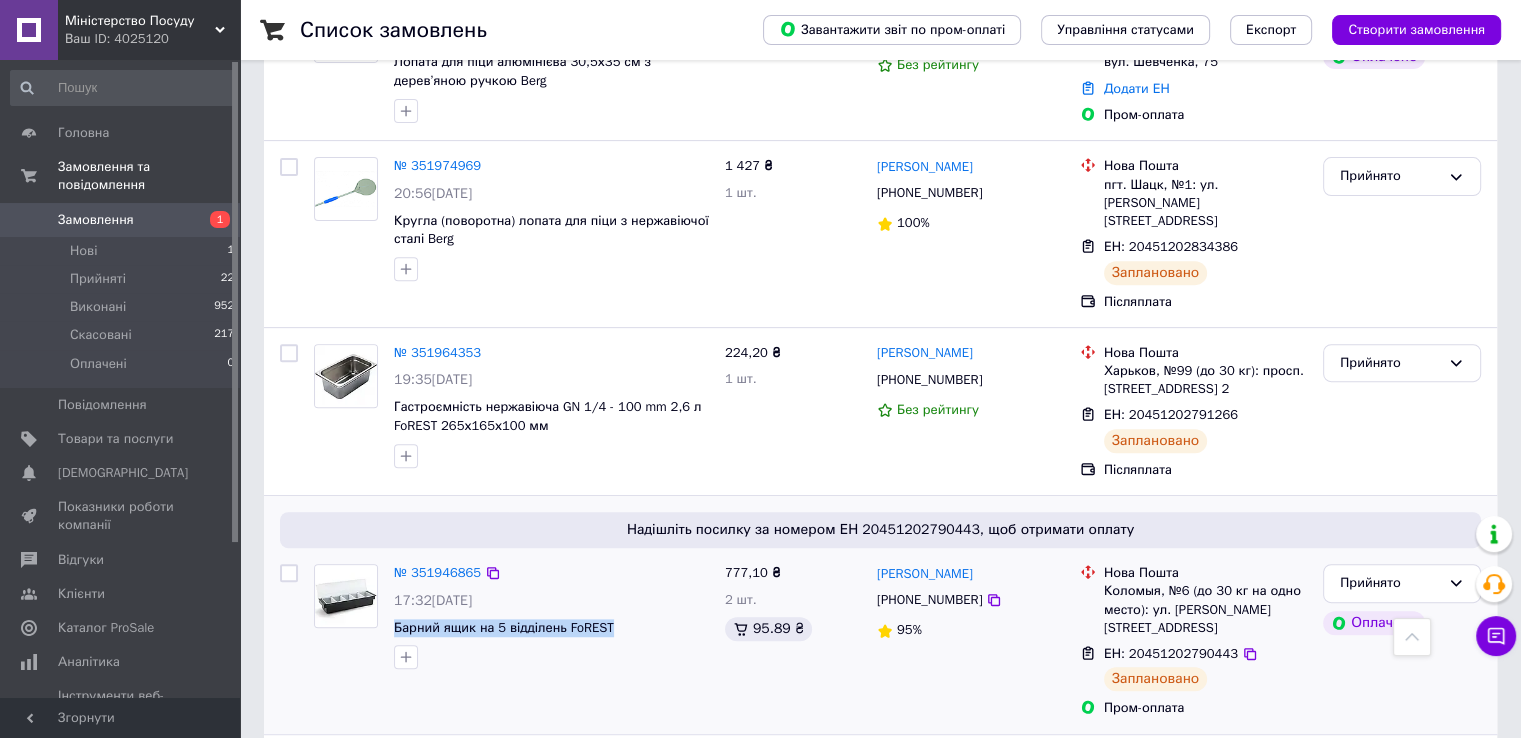 scroll, scrollTop: 600, scrollLeft: 0, axis: vertical 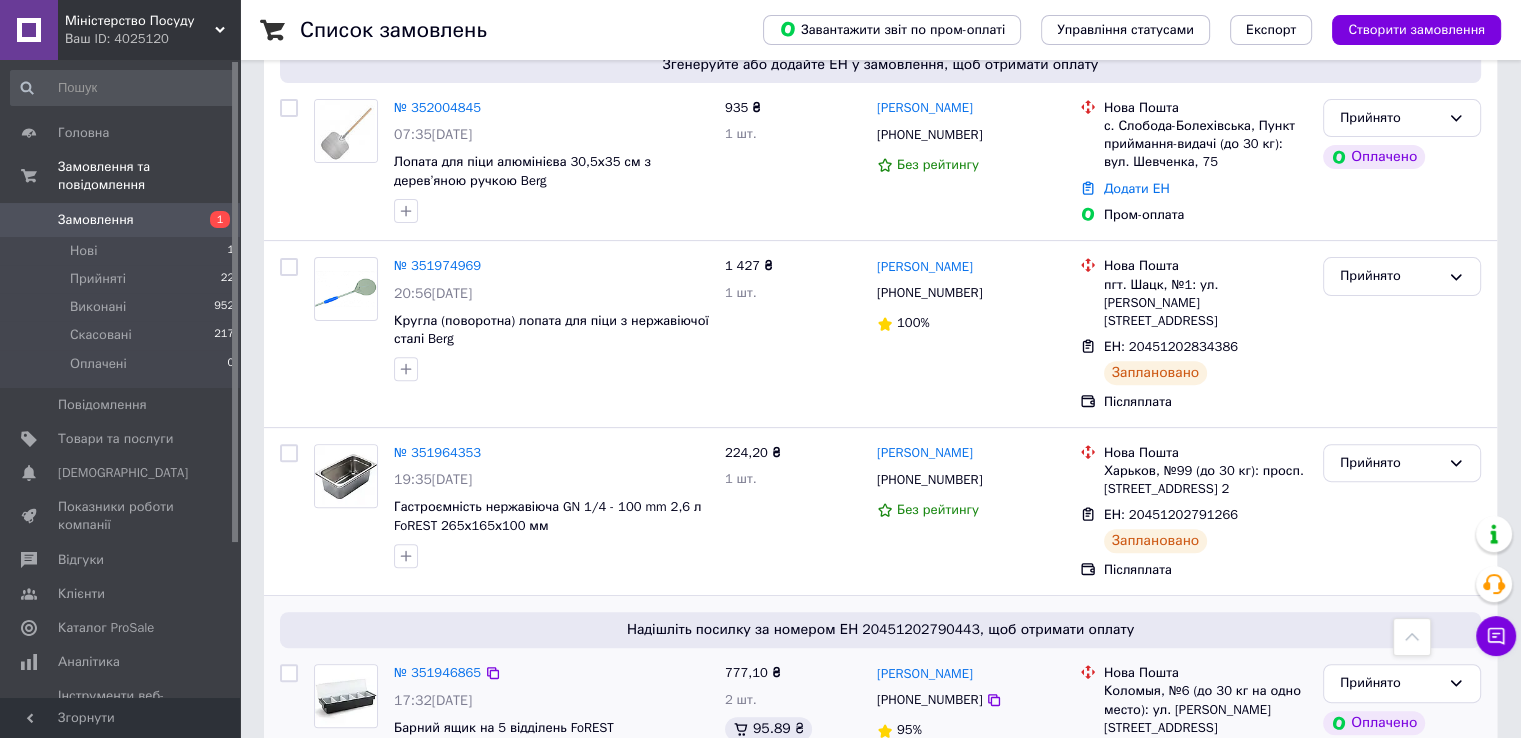 click 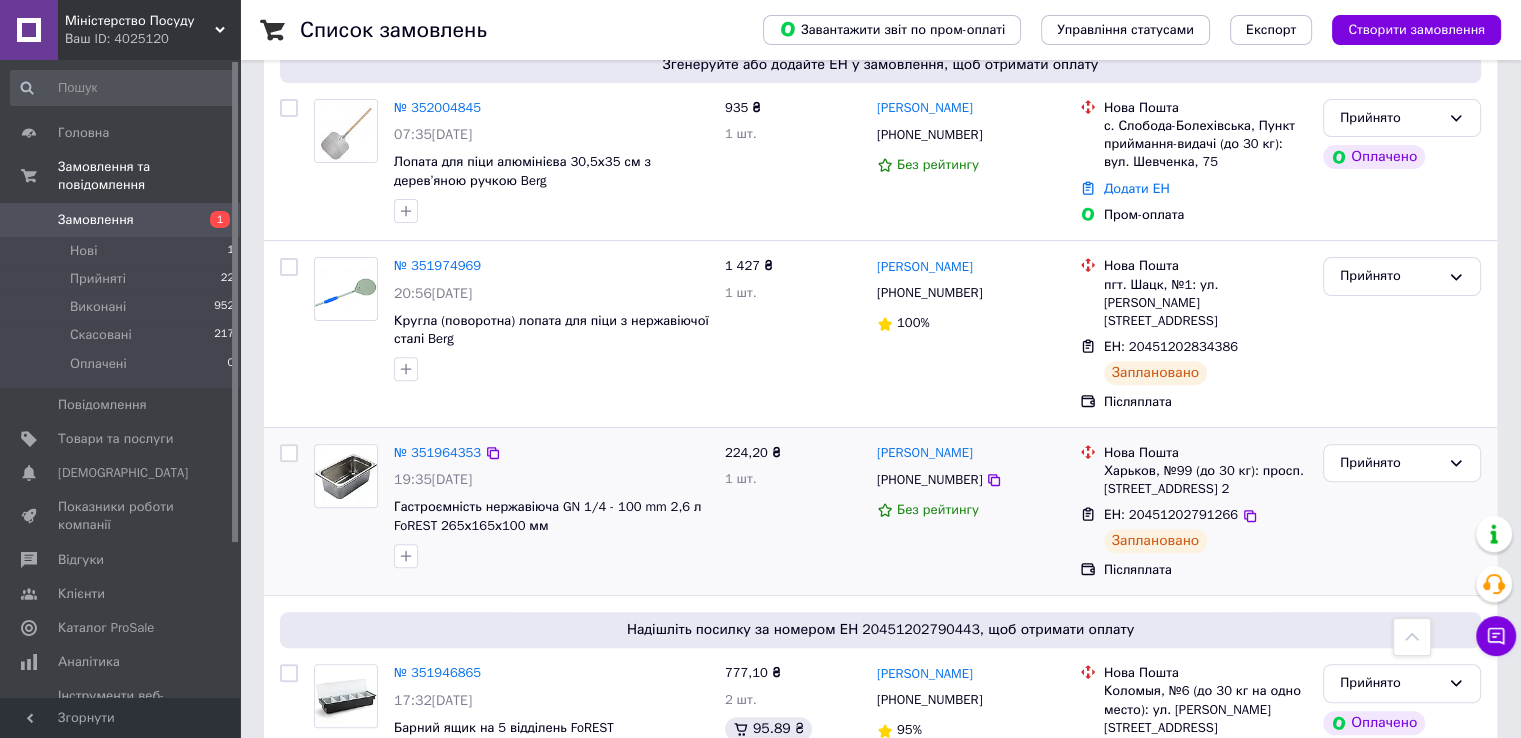 click on "№ 351964353 19:35[DATE] Гастроємність нержавіюча GN [DATE] mm 2,6 л FoREST 265х165х100 мм" at bounding box center [511, 511] 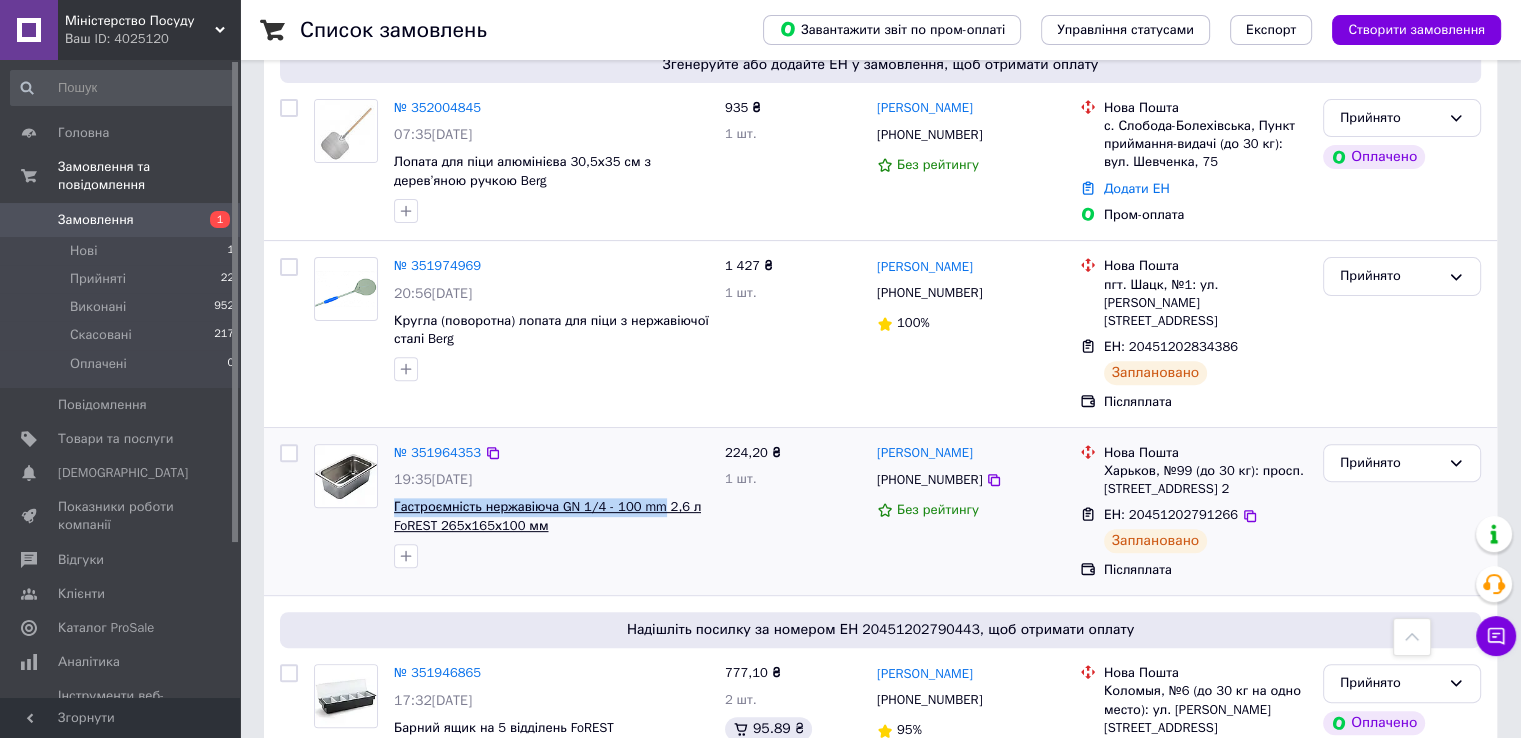 drag, startPoint x: 386, startPoint y: 479, endPoint x: 650, endPoint y: 477, distance: 264.00757 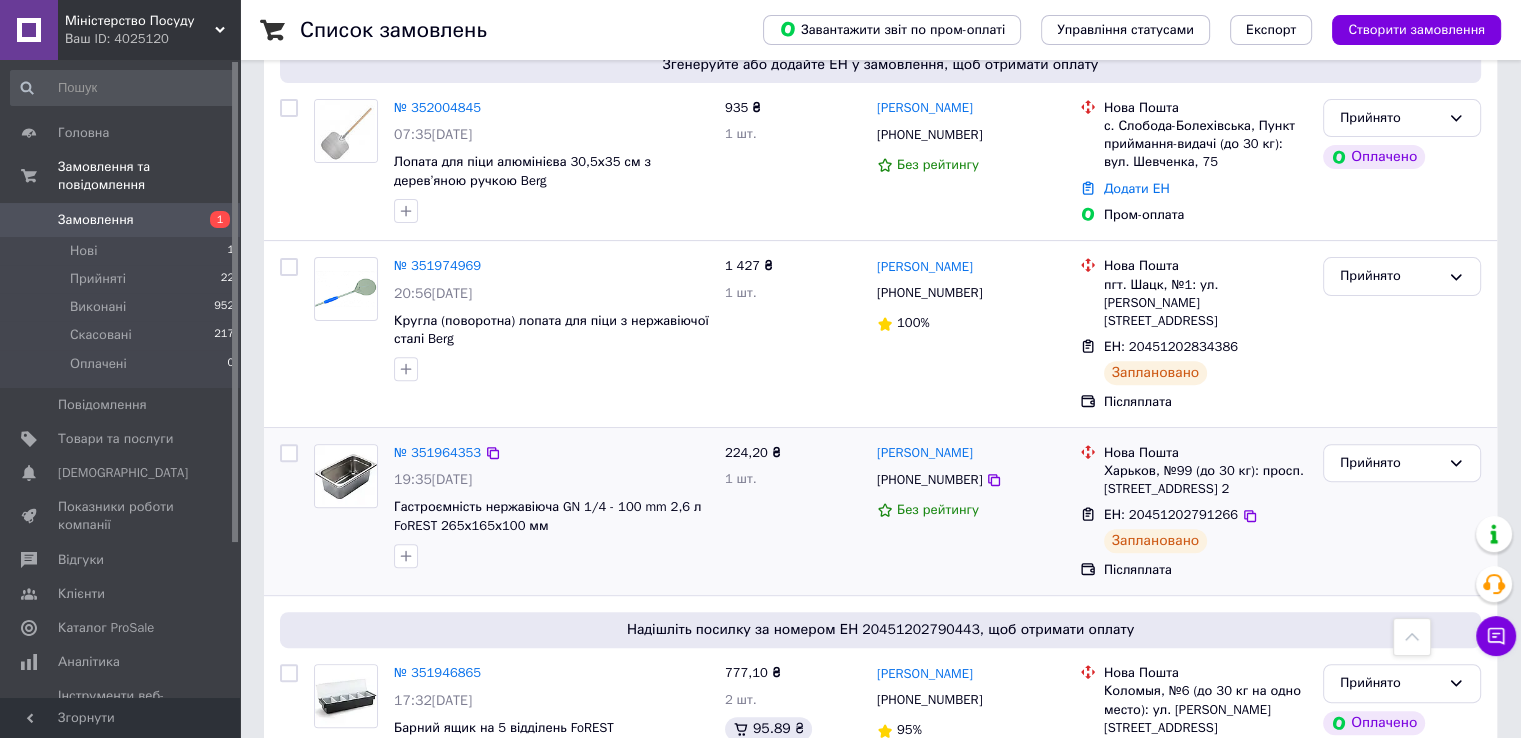 click at bounding box center [551, 556] 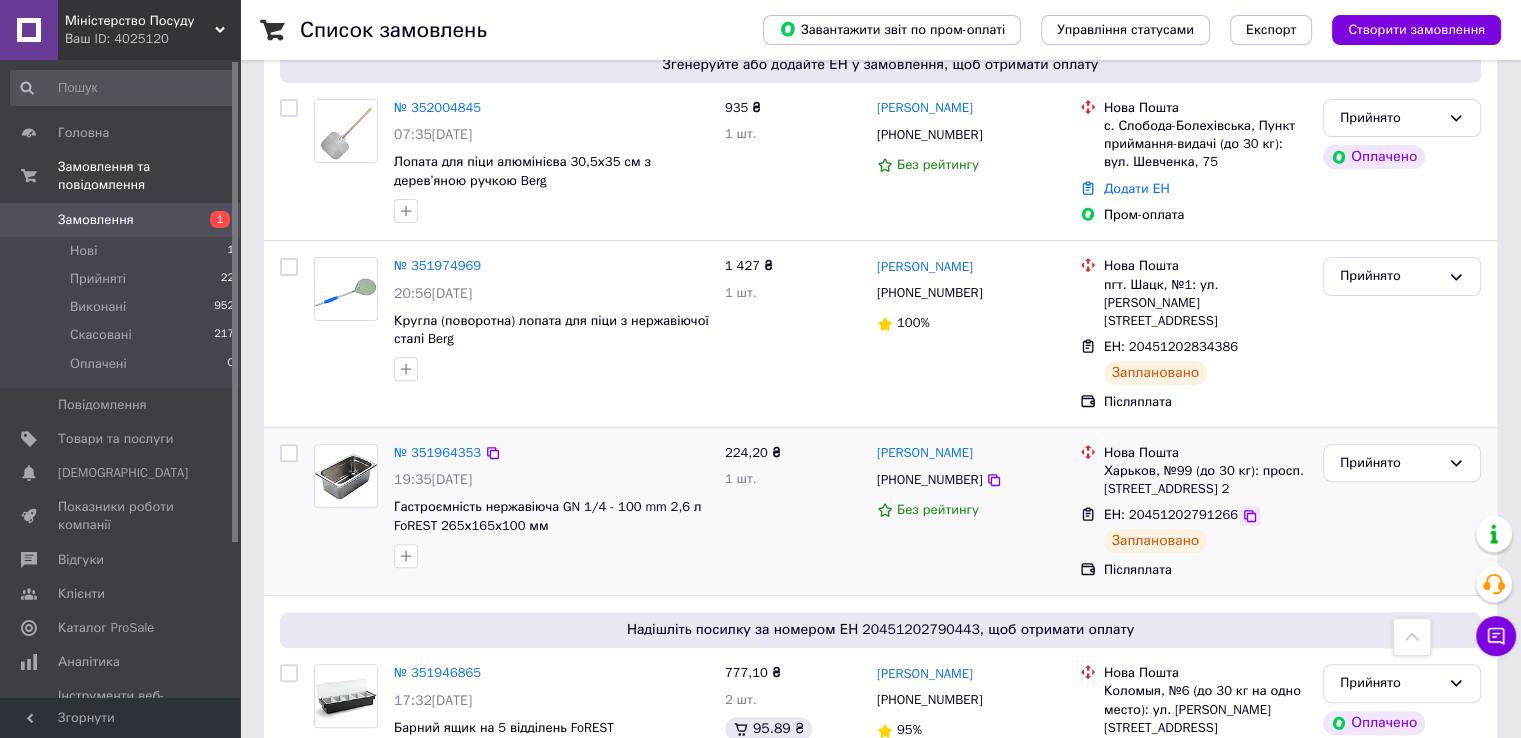 click 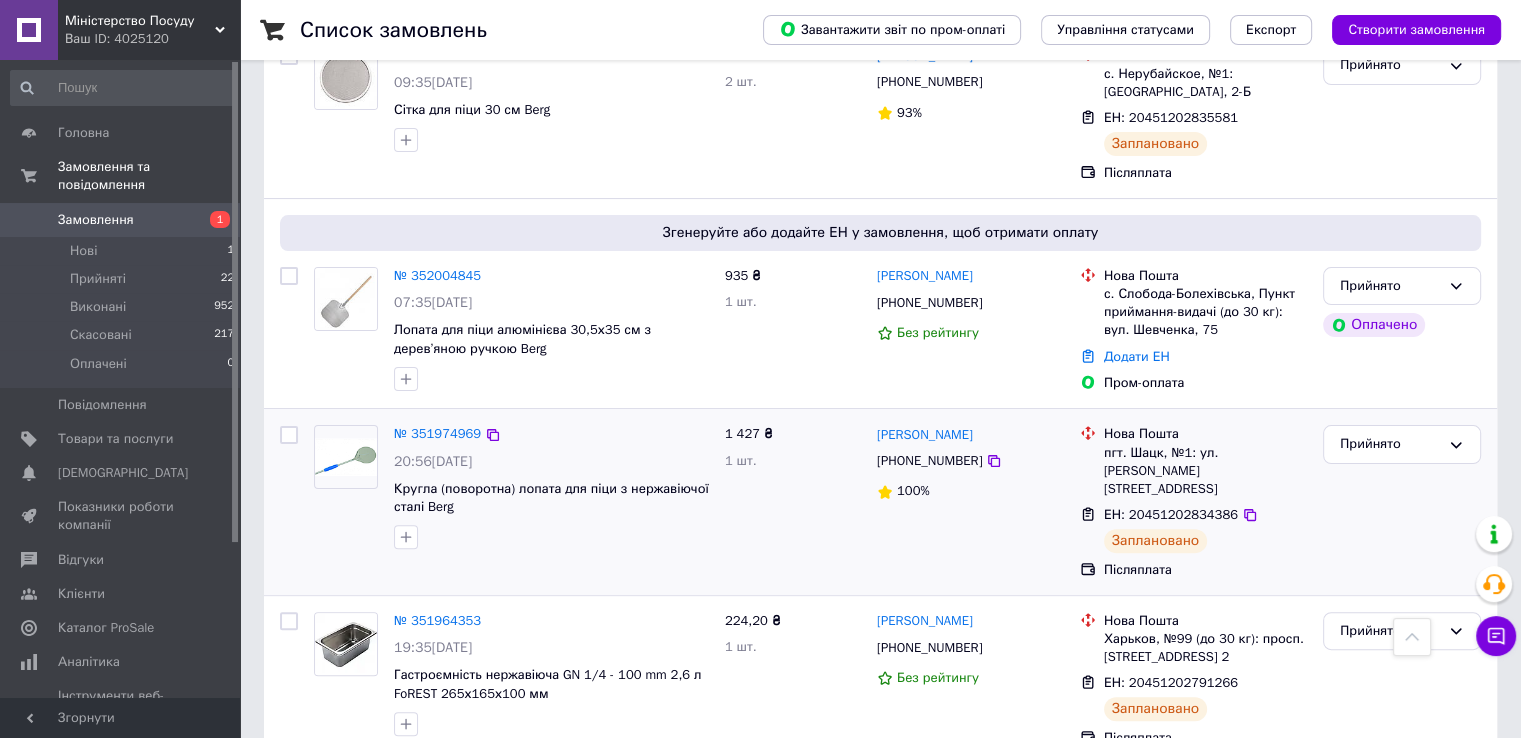 scroll, scrollTop: 400, scrollLeft: 0, axis: vertical 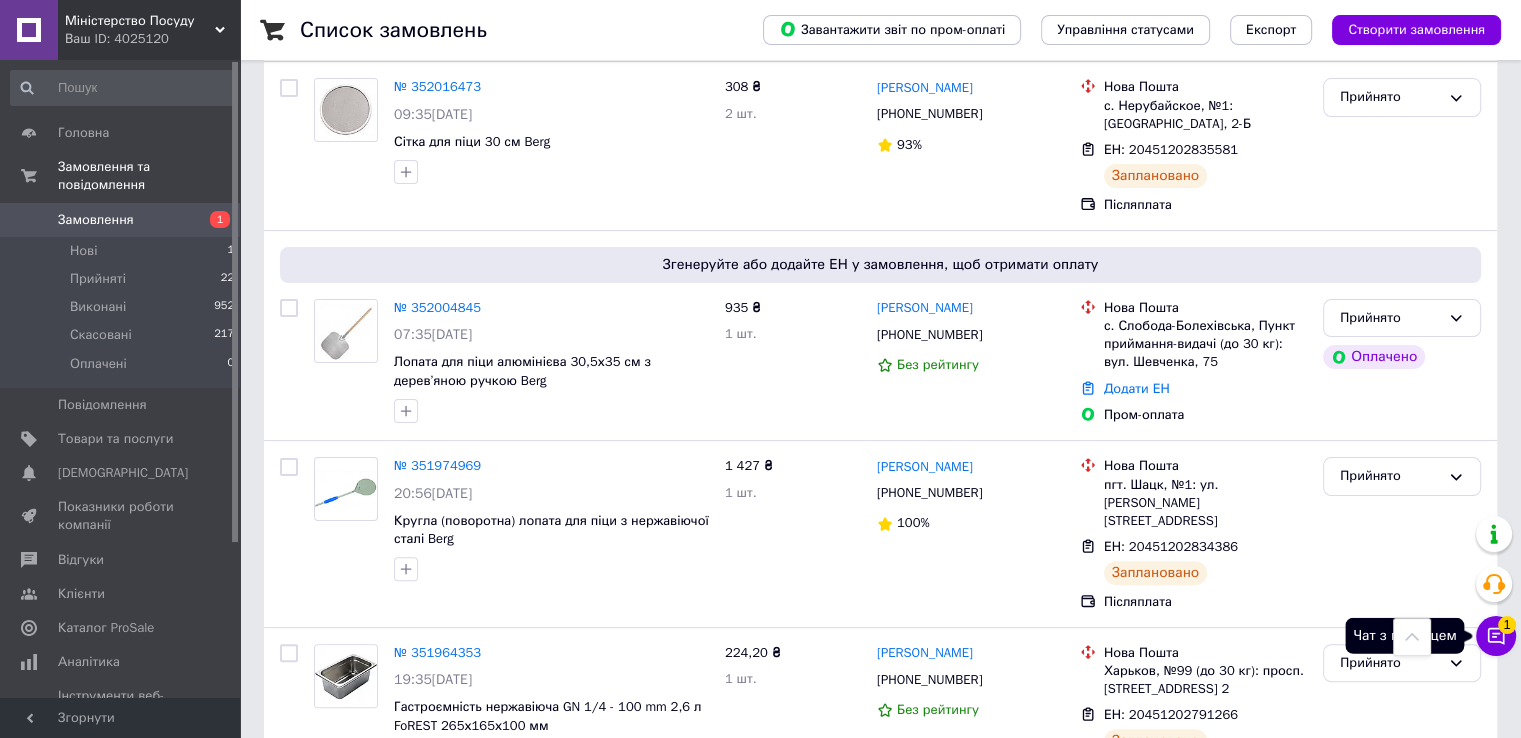 click 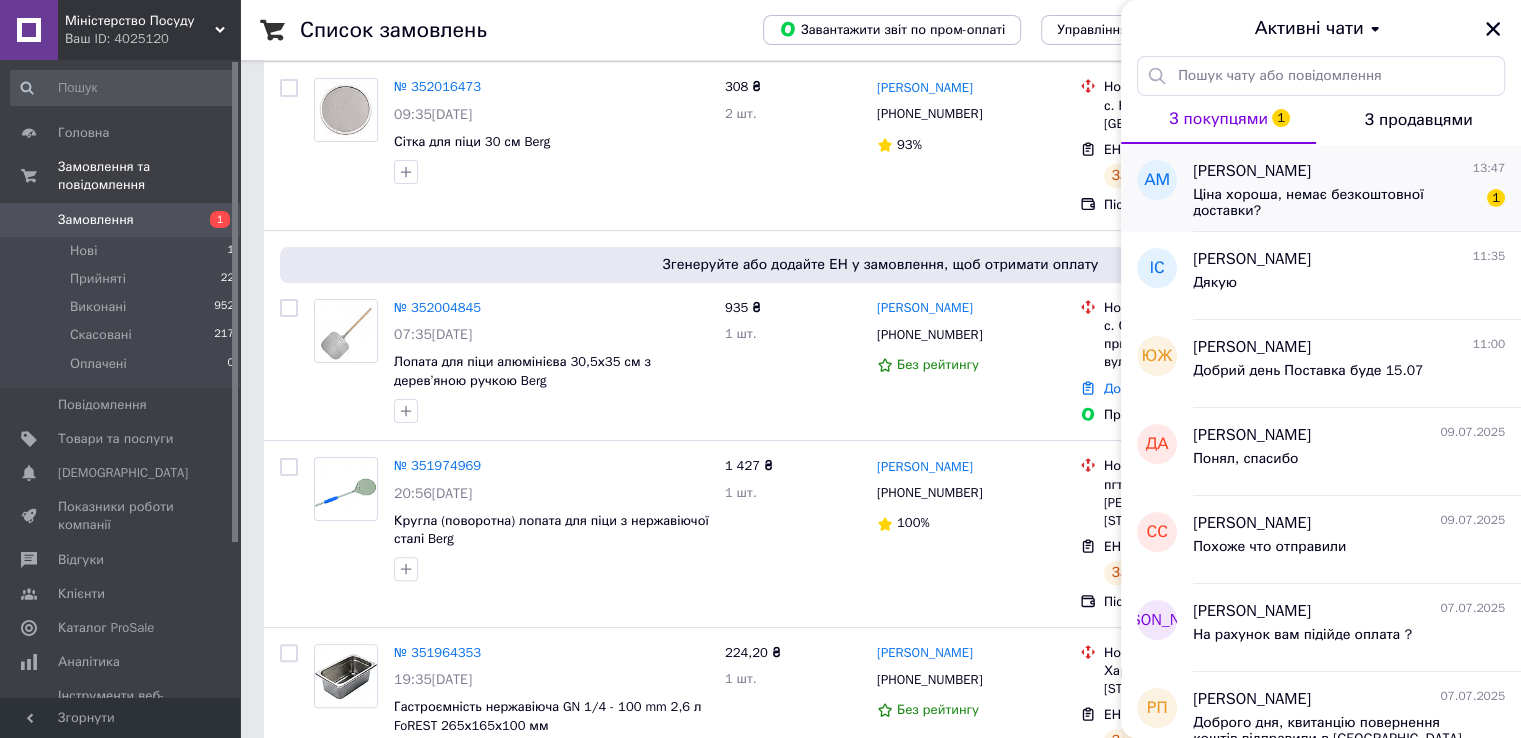 click on "Ціна хороша, немає безкоштовної доставки?" at bounding box center [1335, 203] 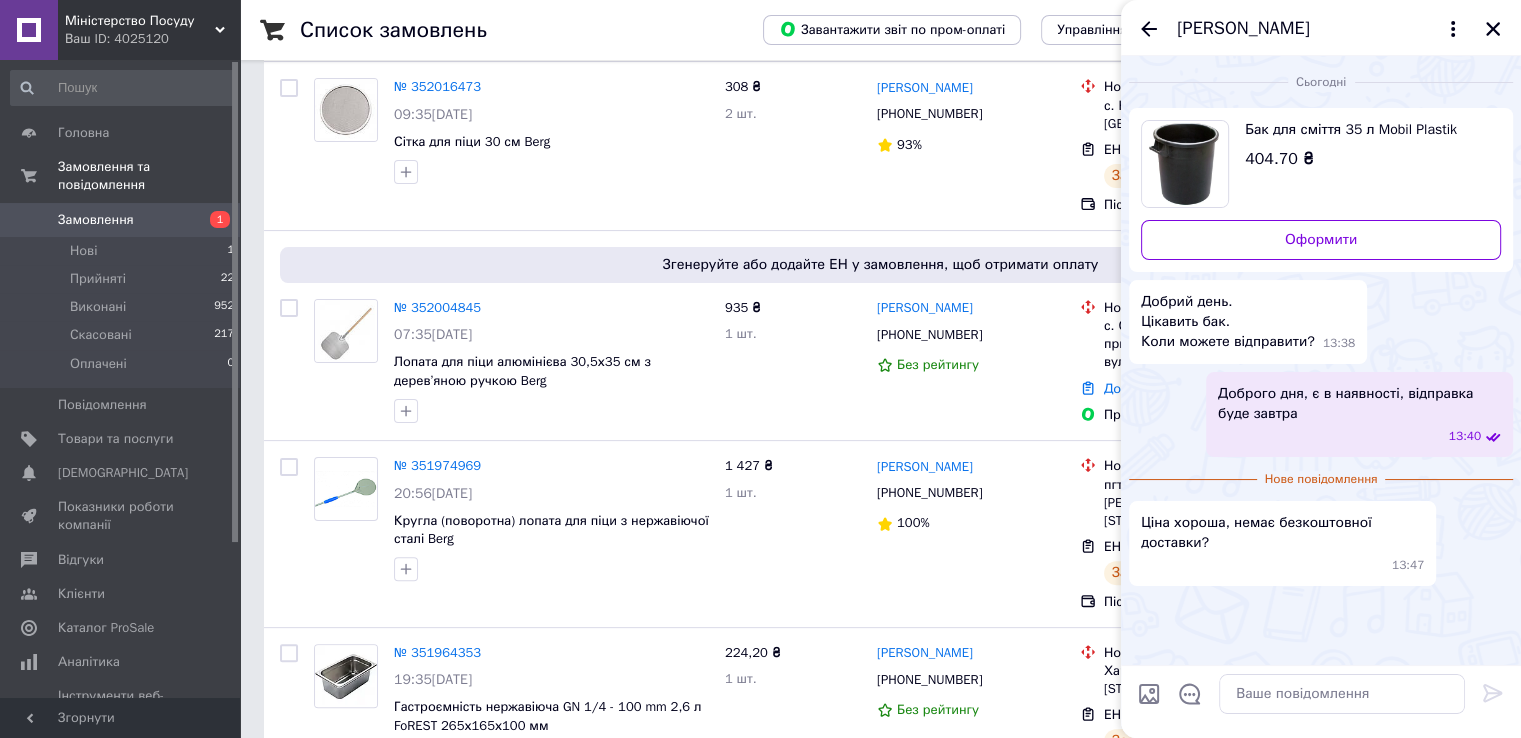 click on "Бак для сміття 35 л Mobil Plastik" at bounding box center [1365, 130] 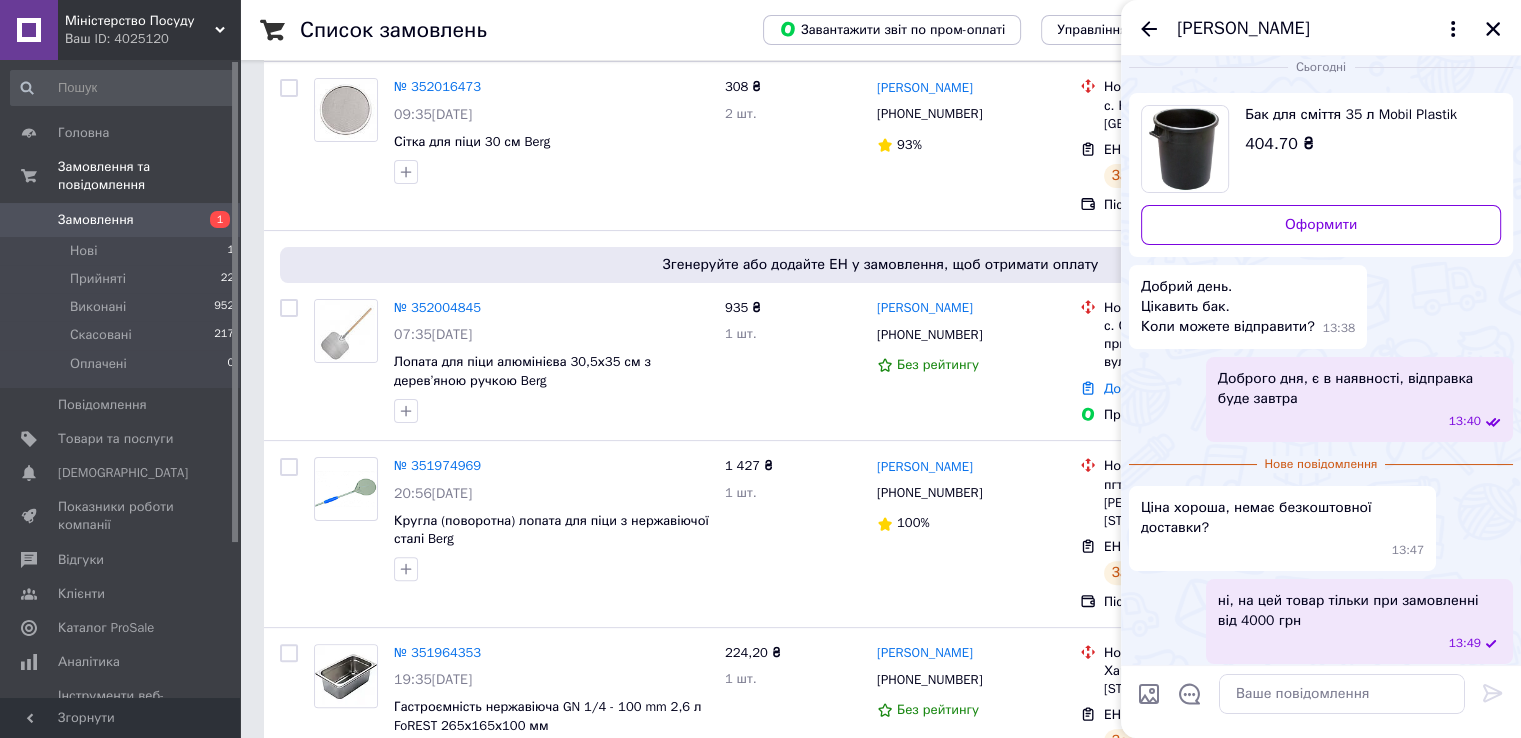 scroll, scrollTop: 23, scrollLeft: 0, axis: vertical 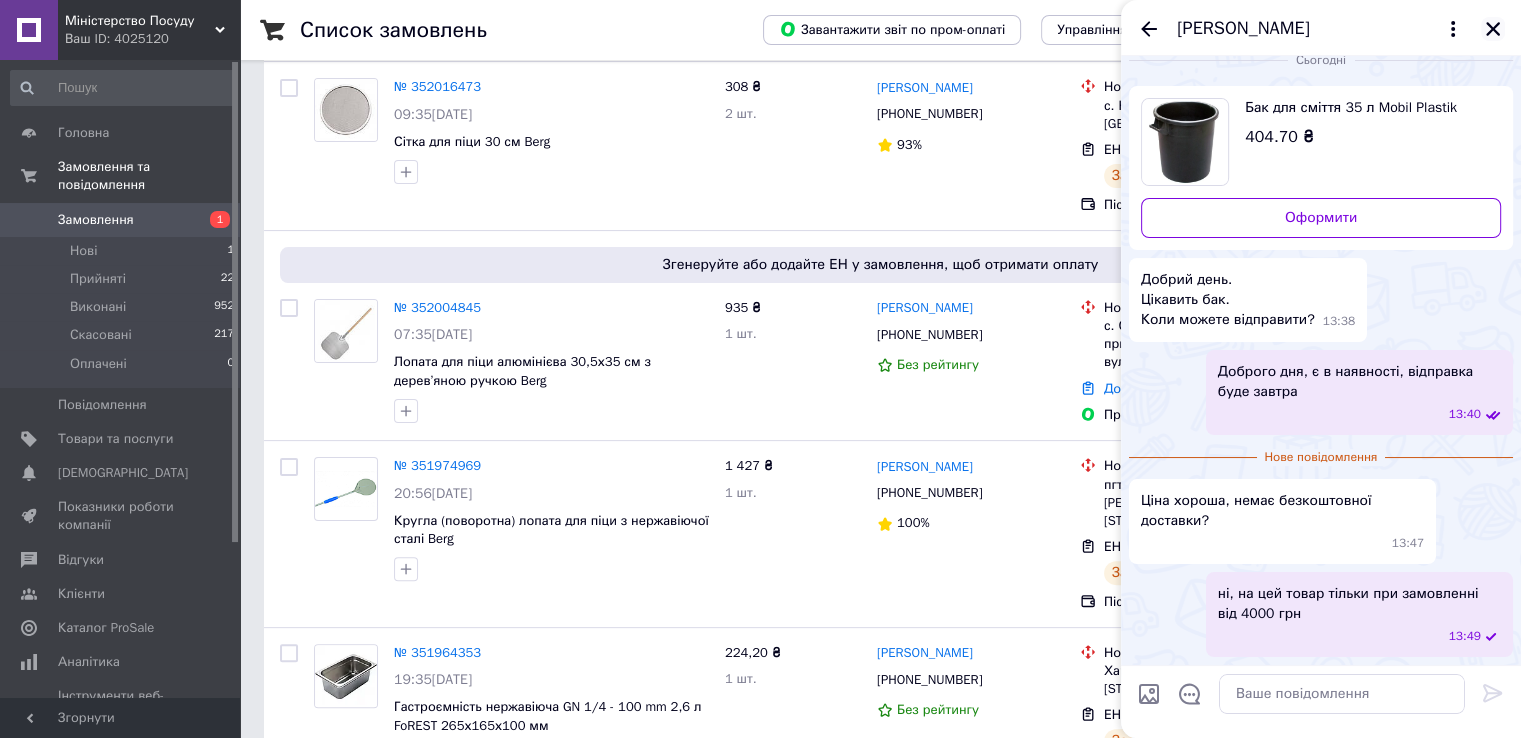 click 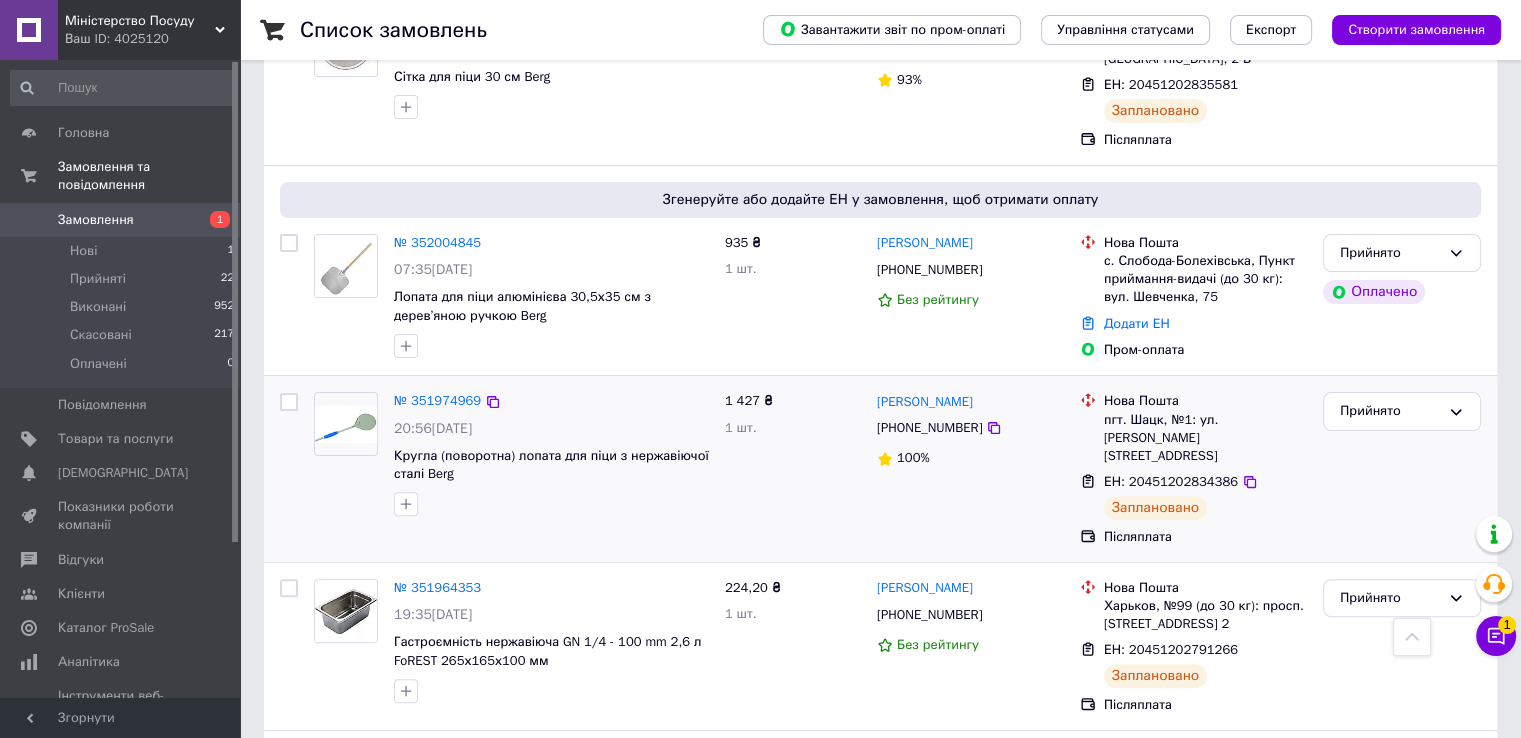 scroll, scrollTop: 500, scrollLeft: 0, axis: vertical 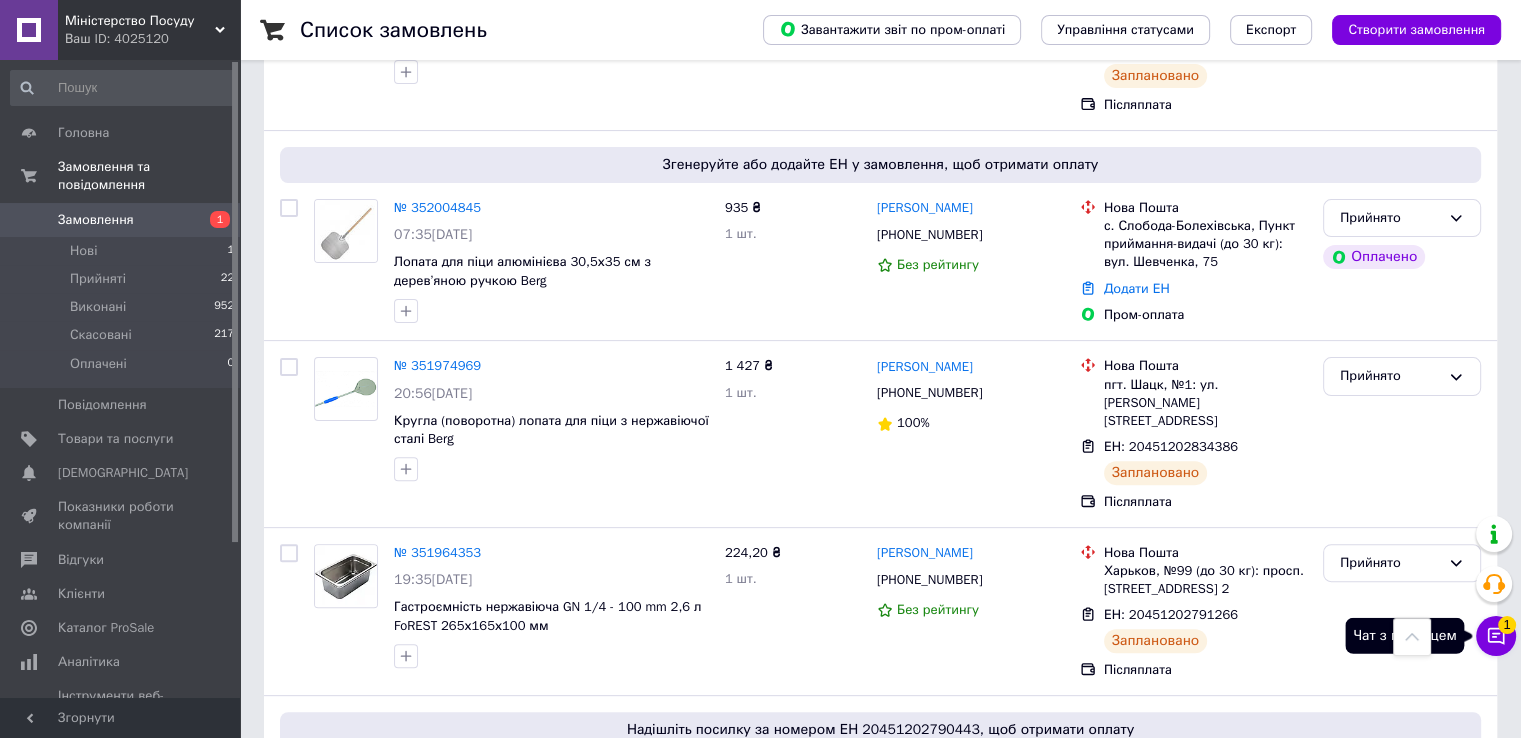 click on "1" at bounding box center [1507, 625] 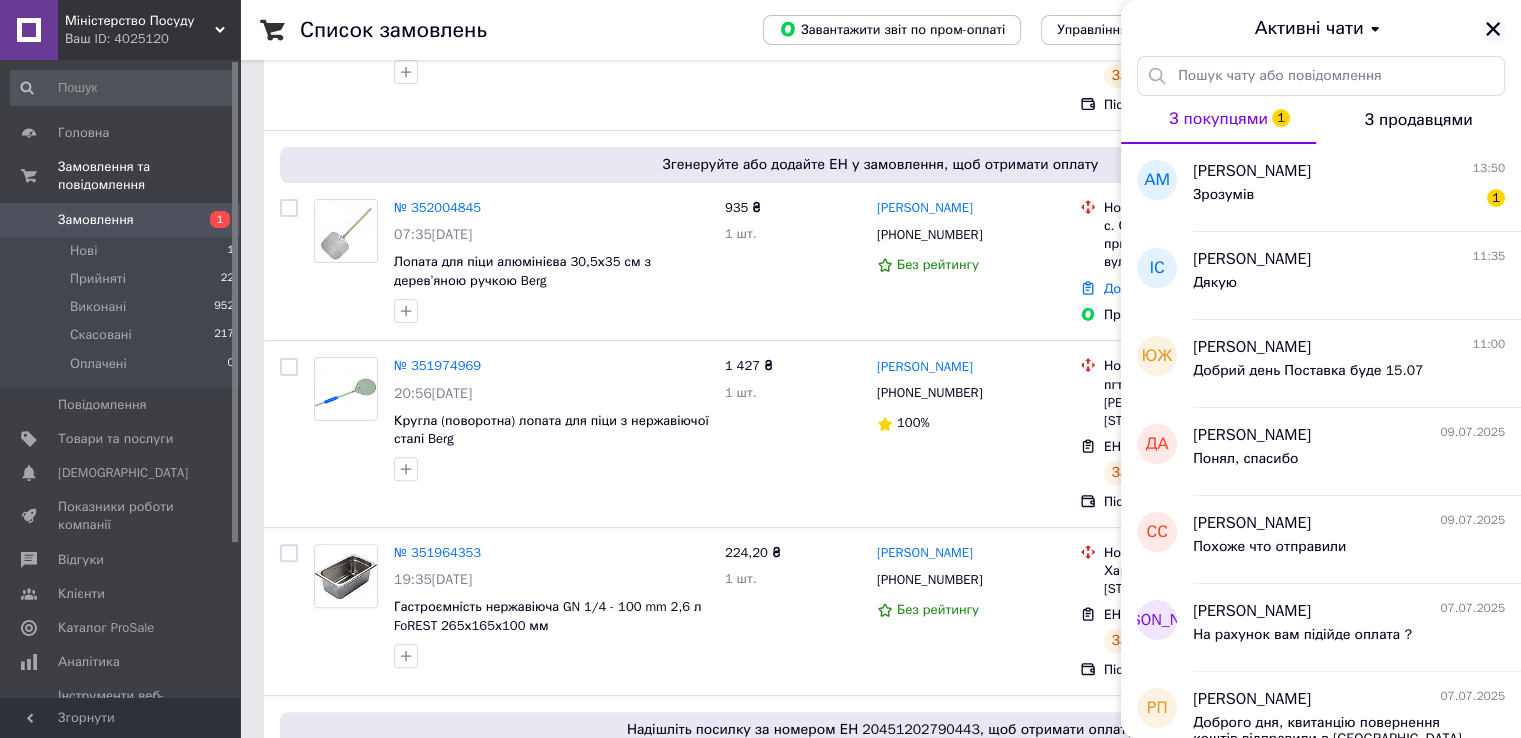 click 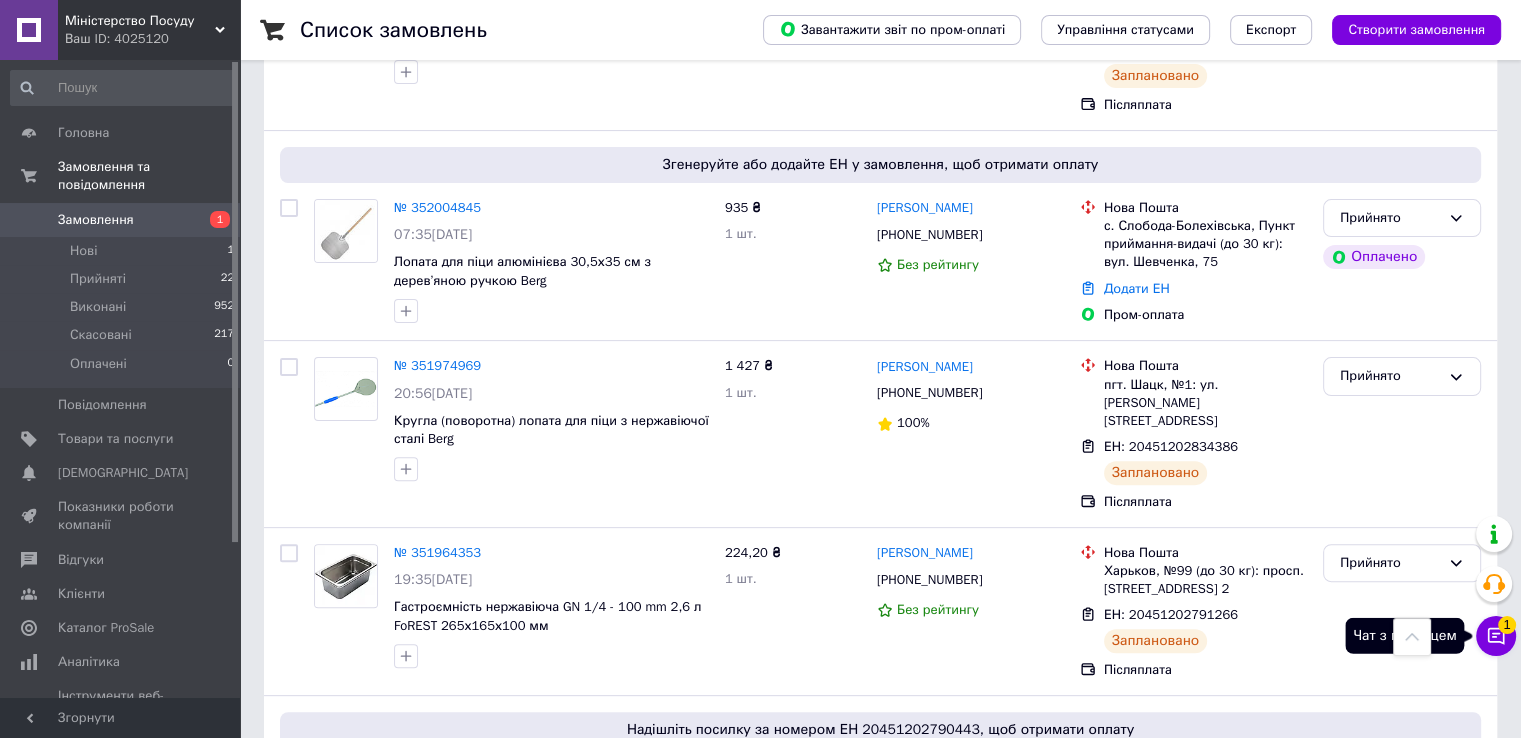 click on "Чат з покупцем 1" at bounding box center [1496, 636] 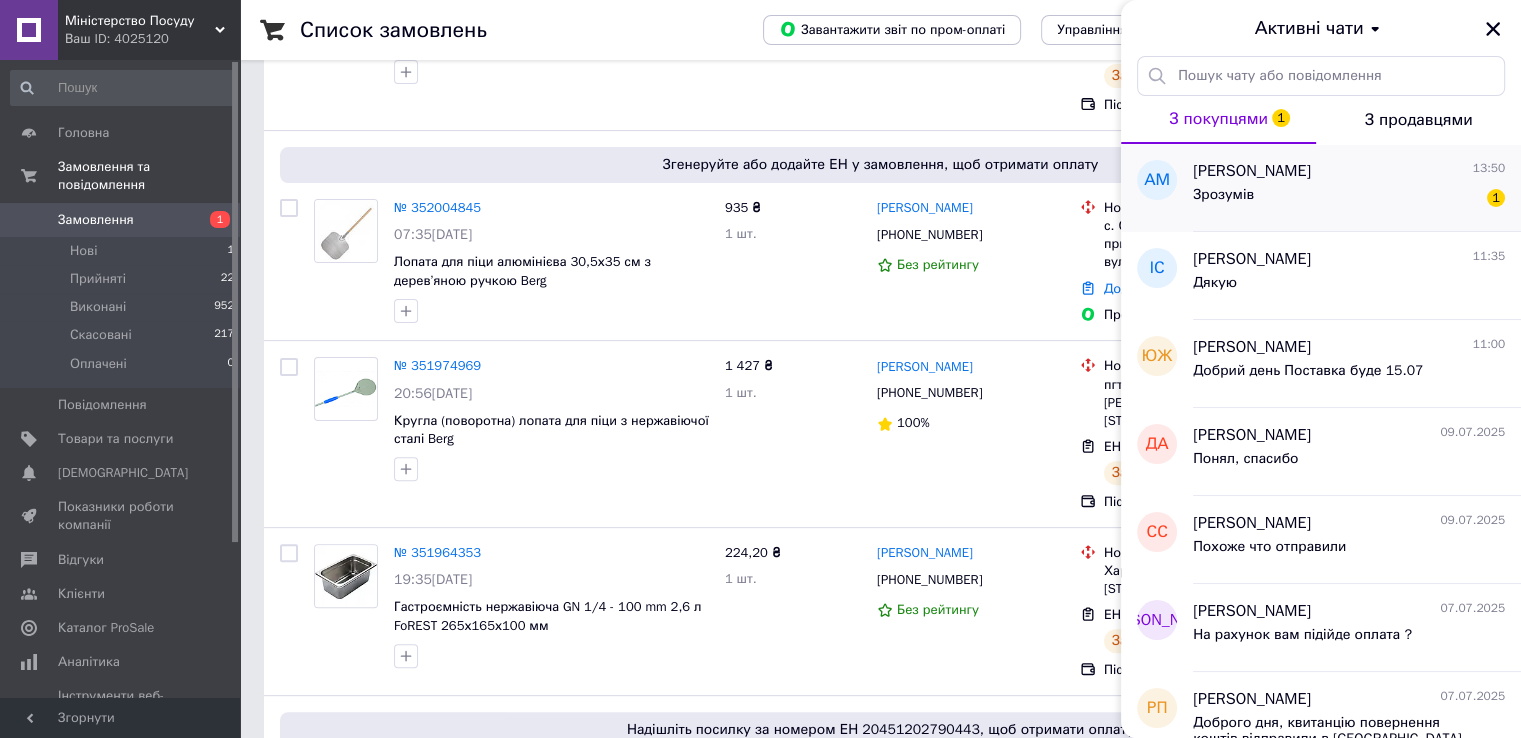 click on "[PERSON_NAME]" at bounding box center (1252, 171) 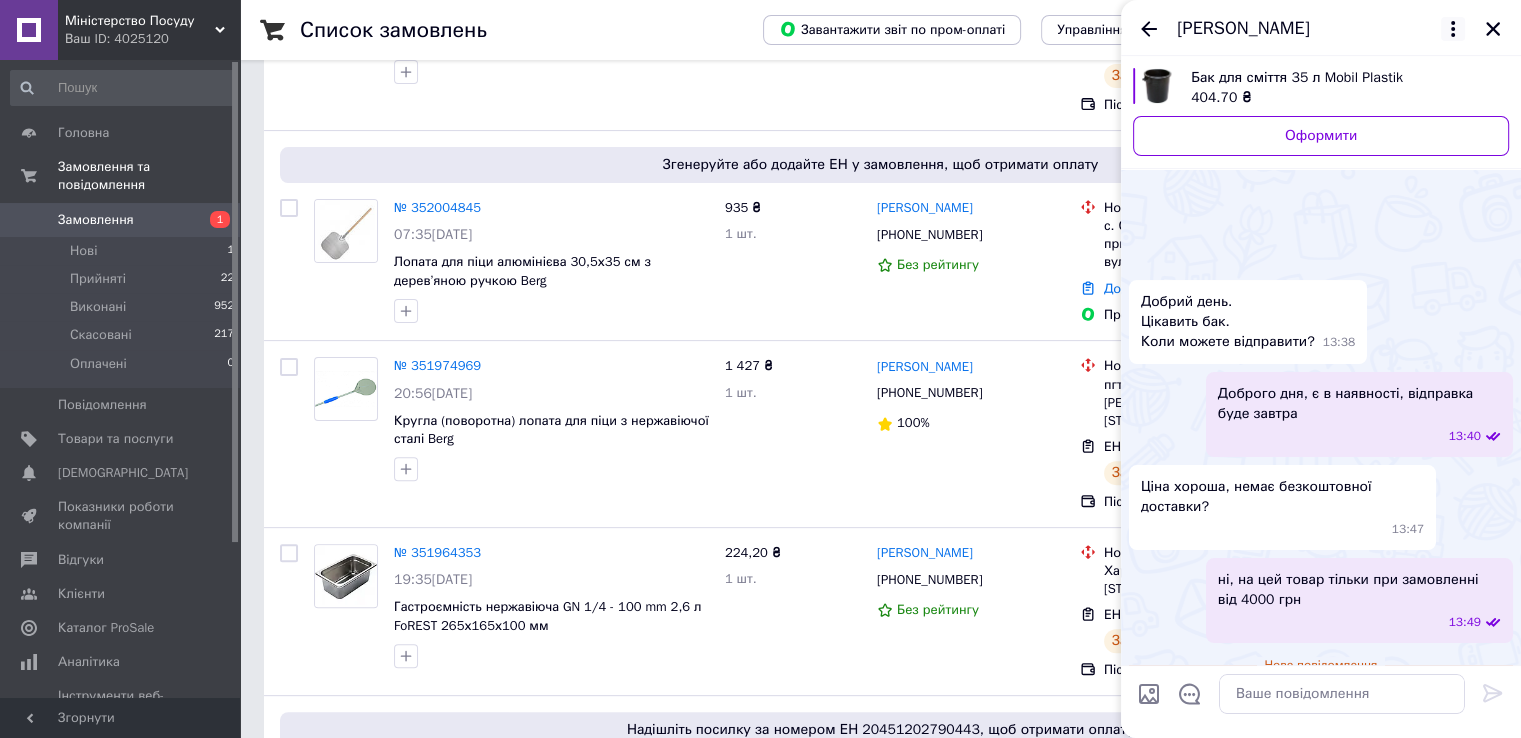 scroll, scrollTop: 76, scrollLeft: 0, axis: vertical 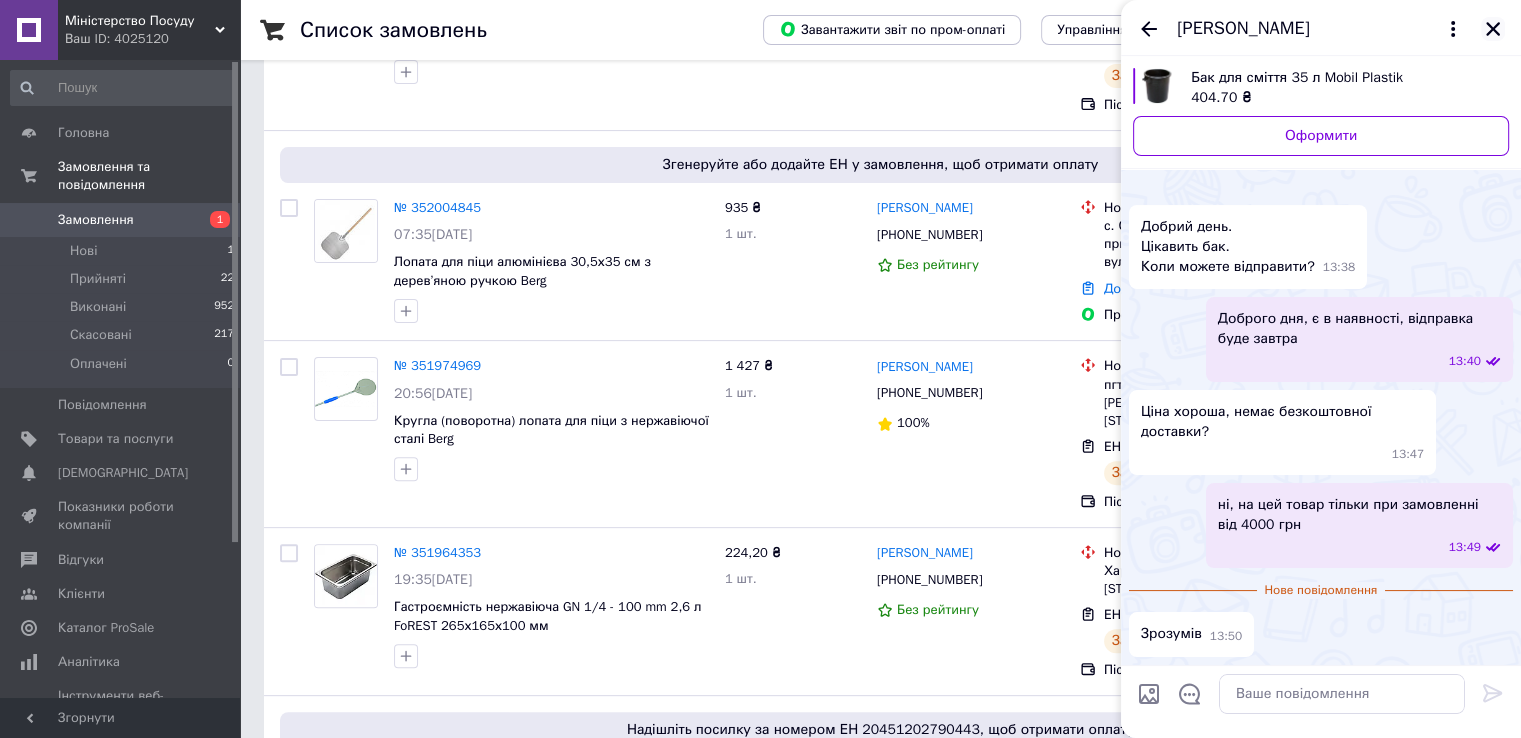 click 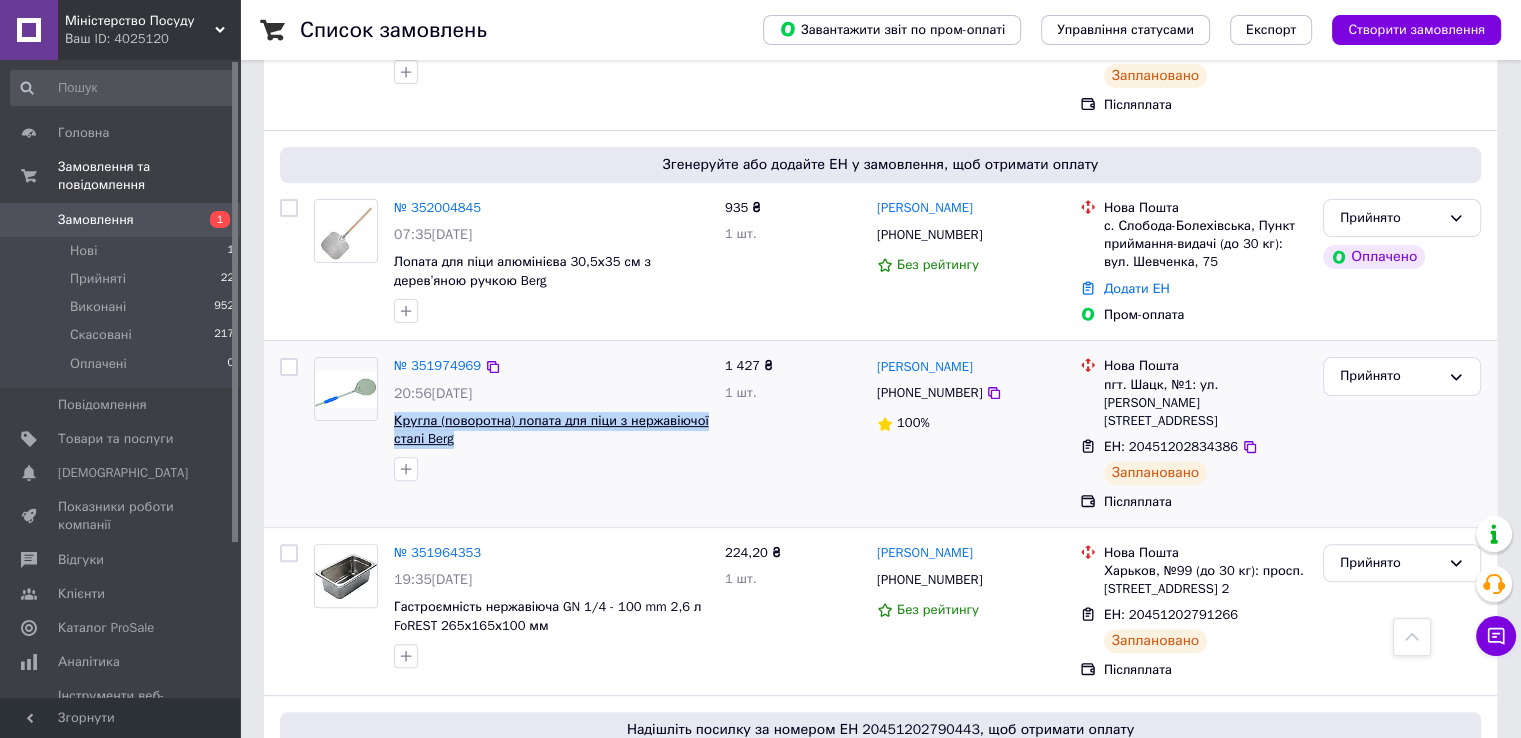 drag, startPoint x: 460, startPoint y: 429, endPoint x: 396, endPoint y: 416, distance: 65.30697 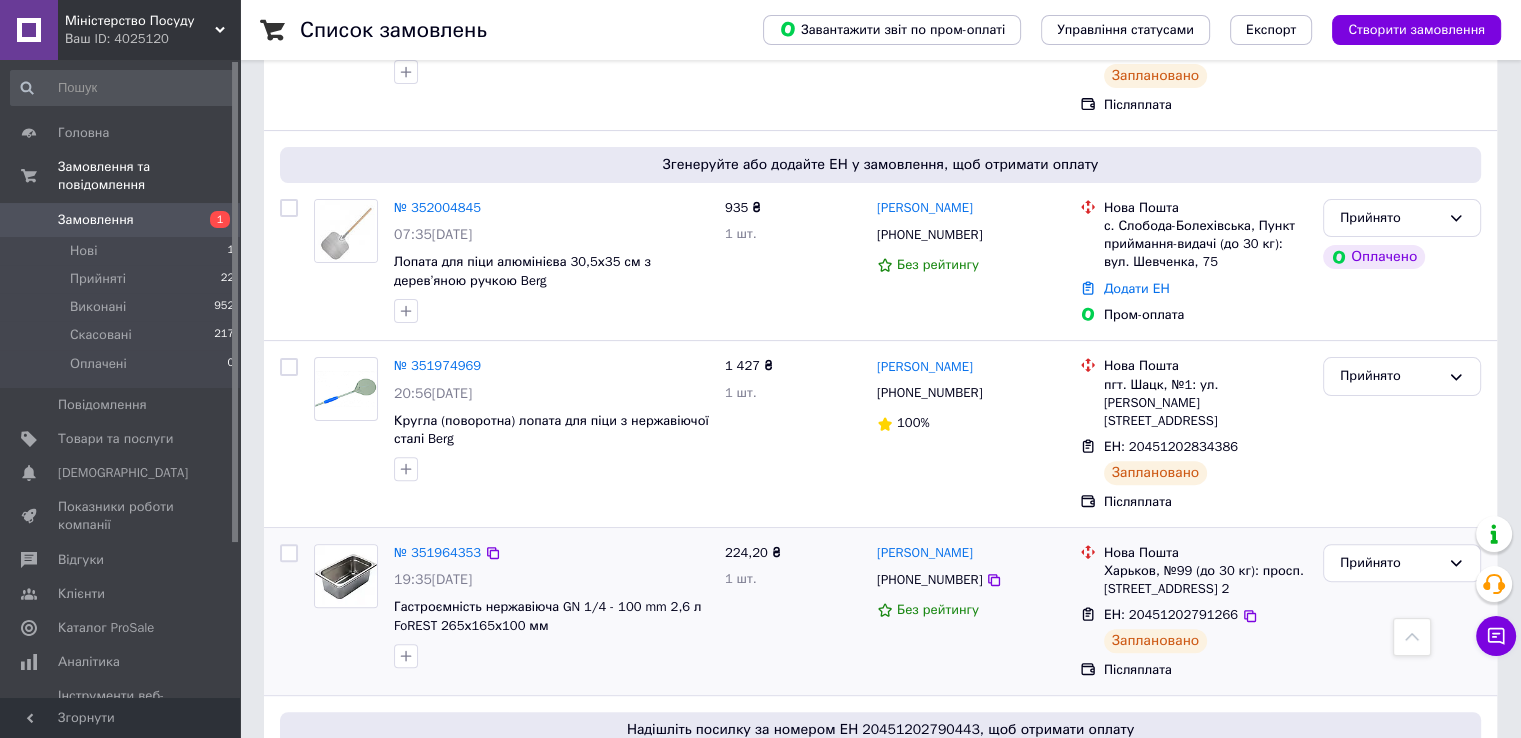 click on "№ 351964353 19:35[DATE] Гастроємність нержавіюча GN [DATE] mm 2,6 л FoREST 265х165х100 мм" at bounding box center [551, 606] 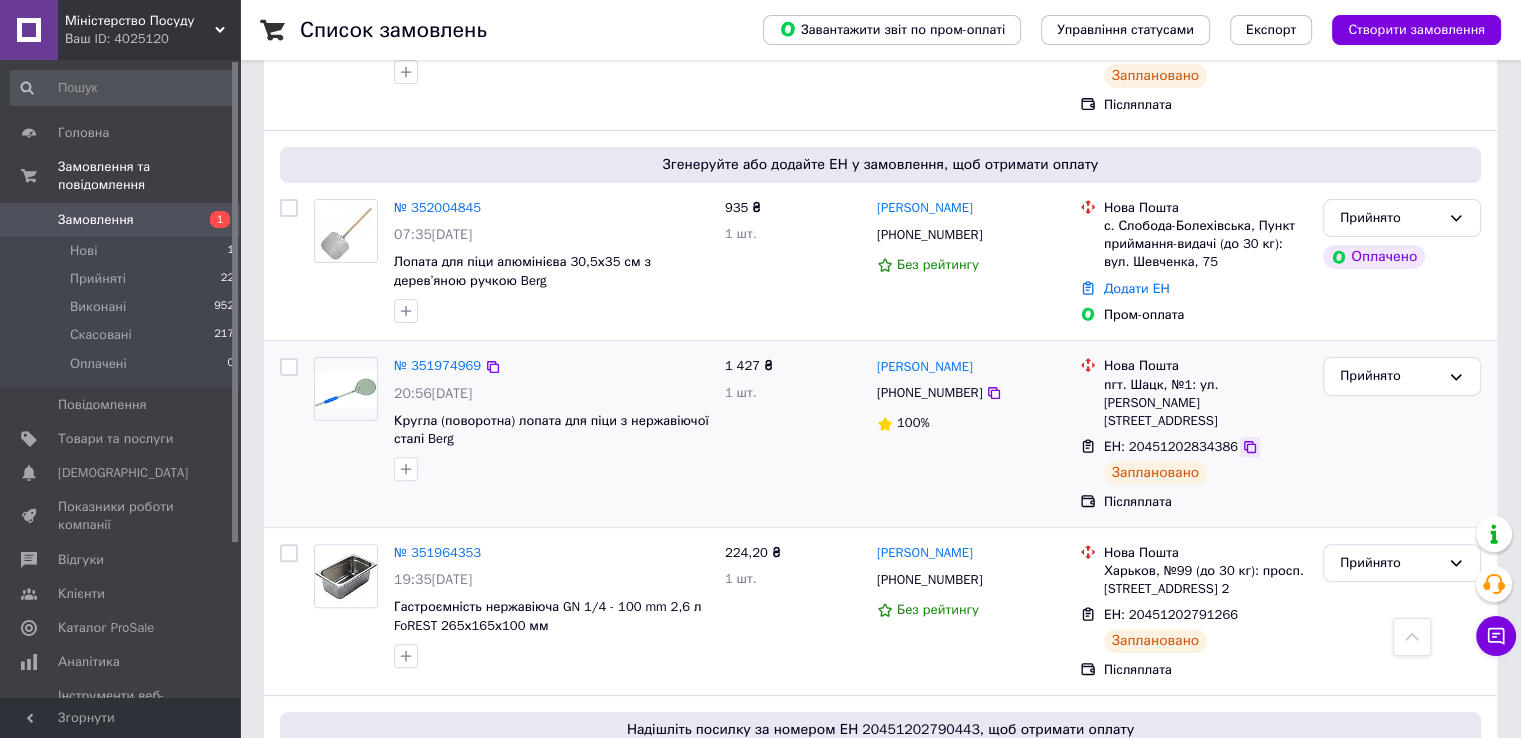 click 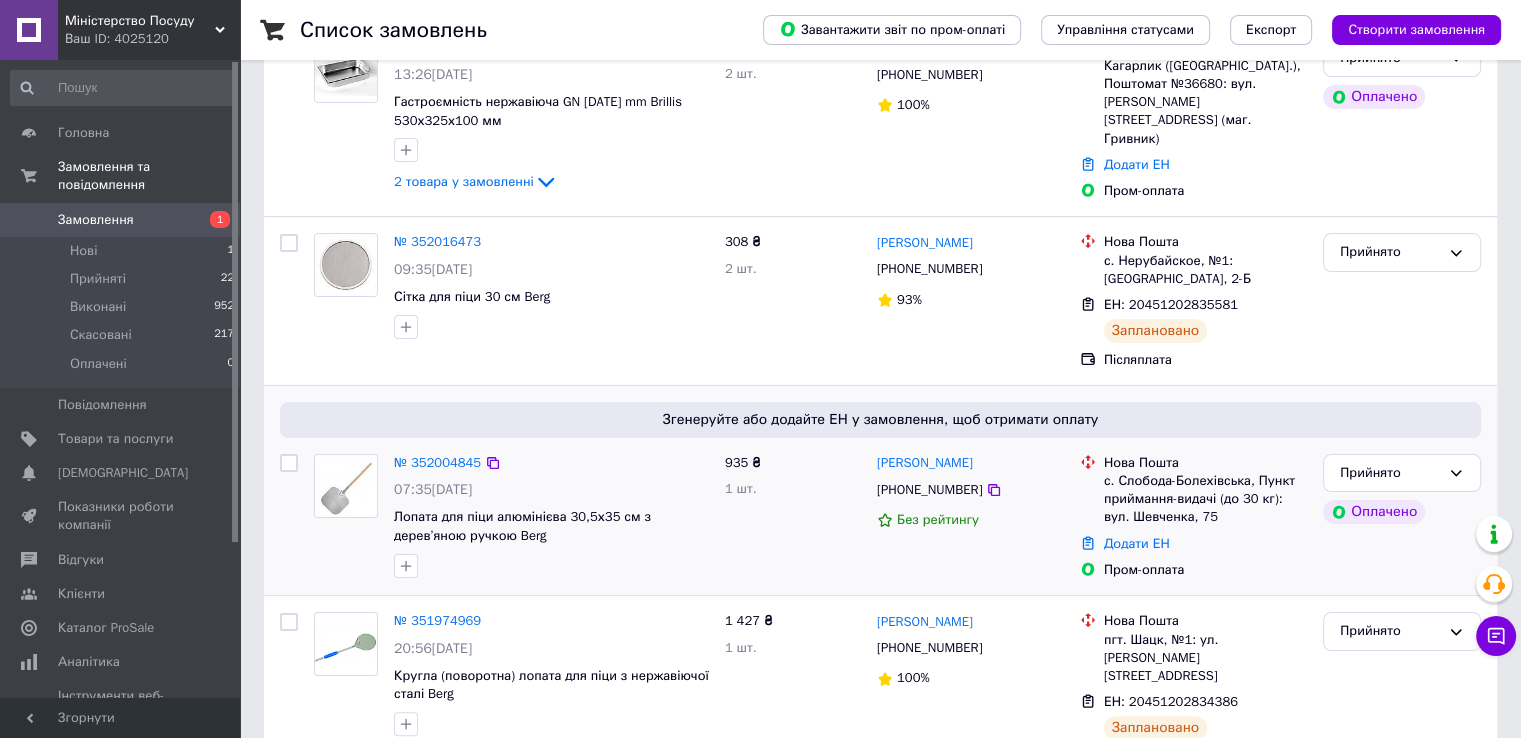 scroll, scrollTop: 200, scrollLeft: 0, axis: vertical 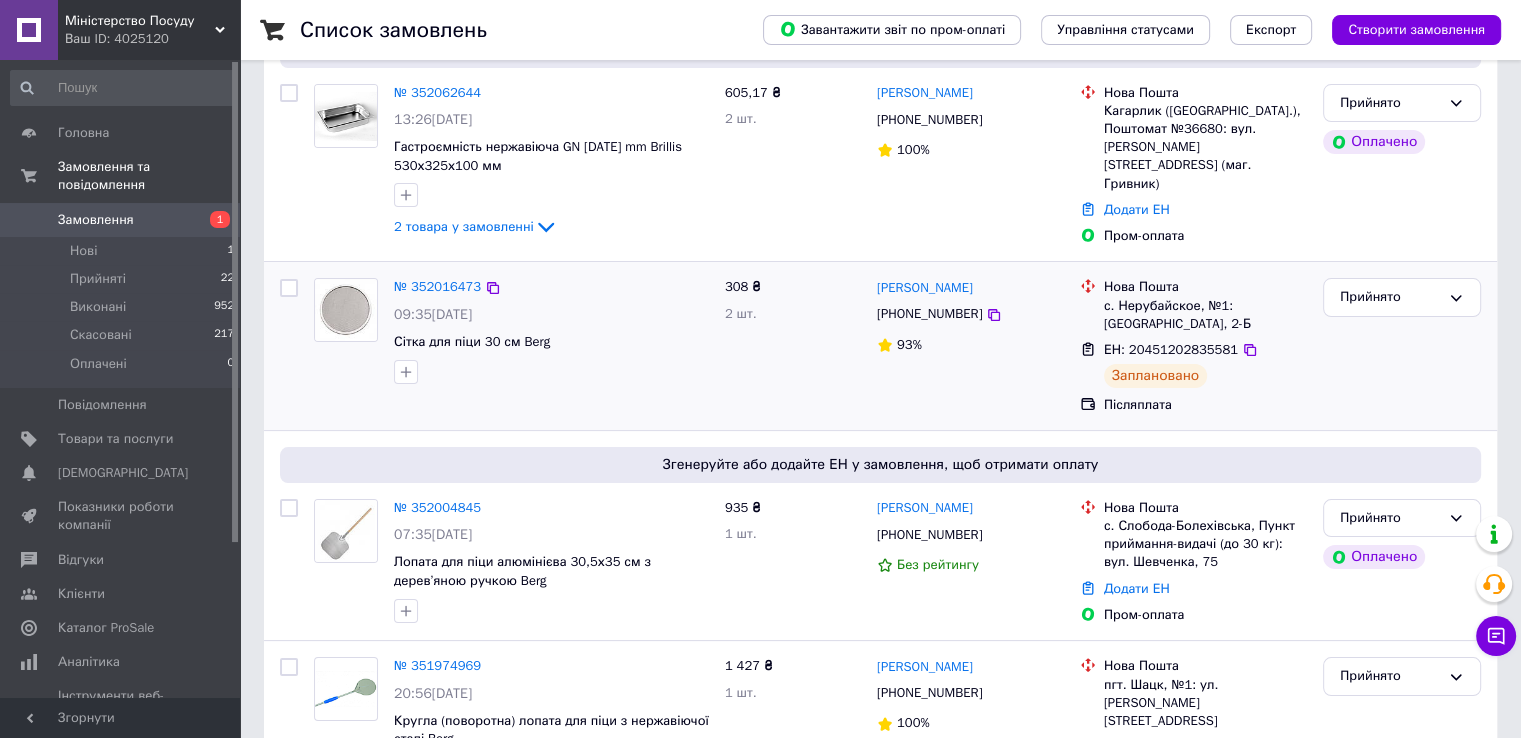 click on "№ 352016473 09:35[DATE] Сітка для піци 30 см Berg" at bounding box center [511, 345] 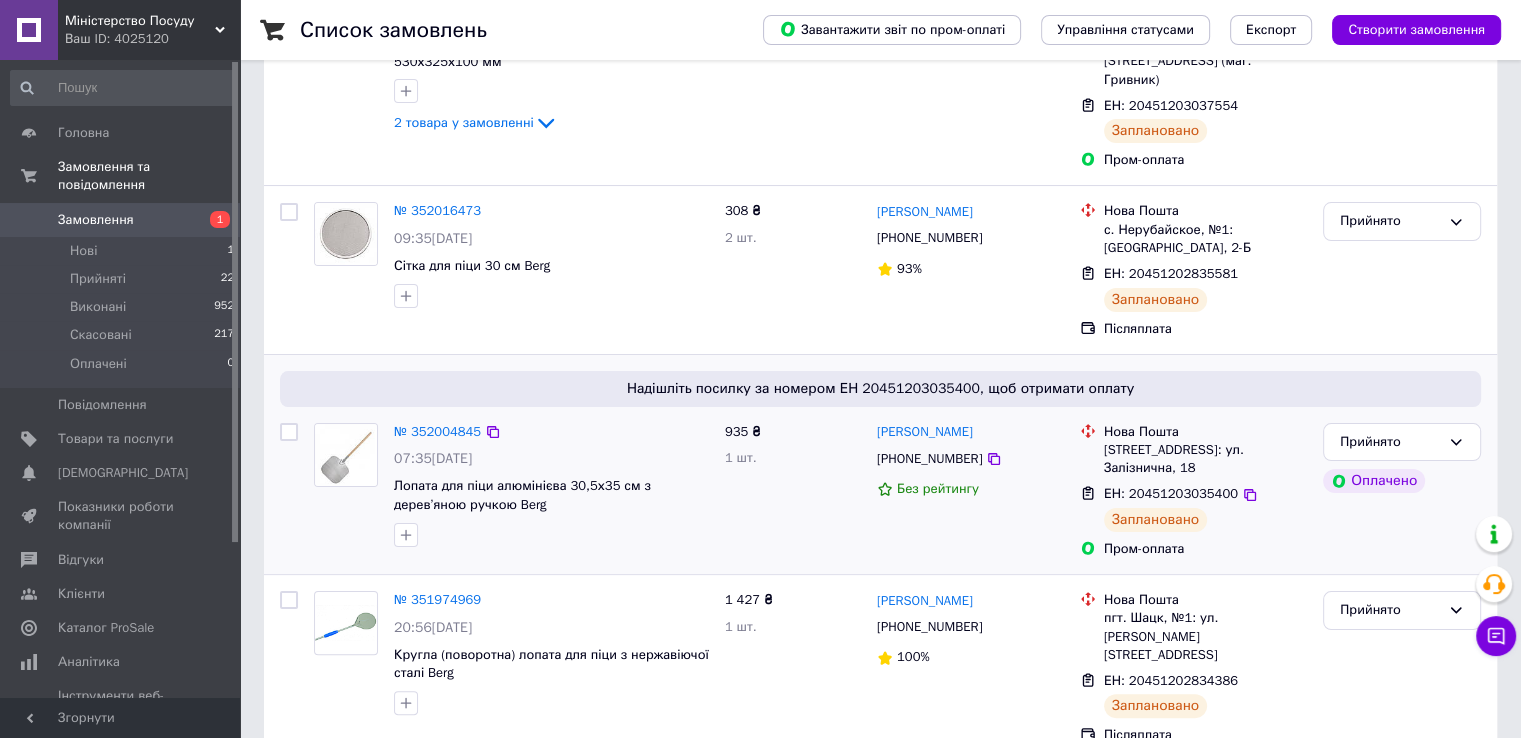 scroll, scrollTop: 300, scrollLeft: 0, axis: vertical 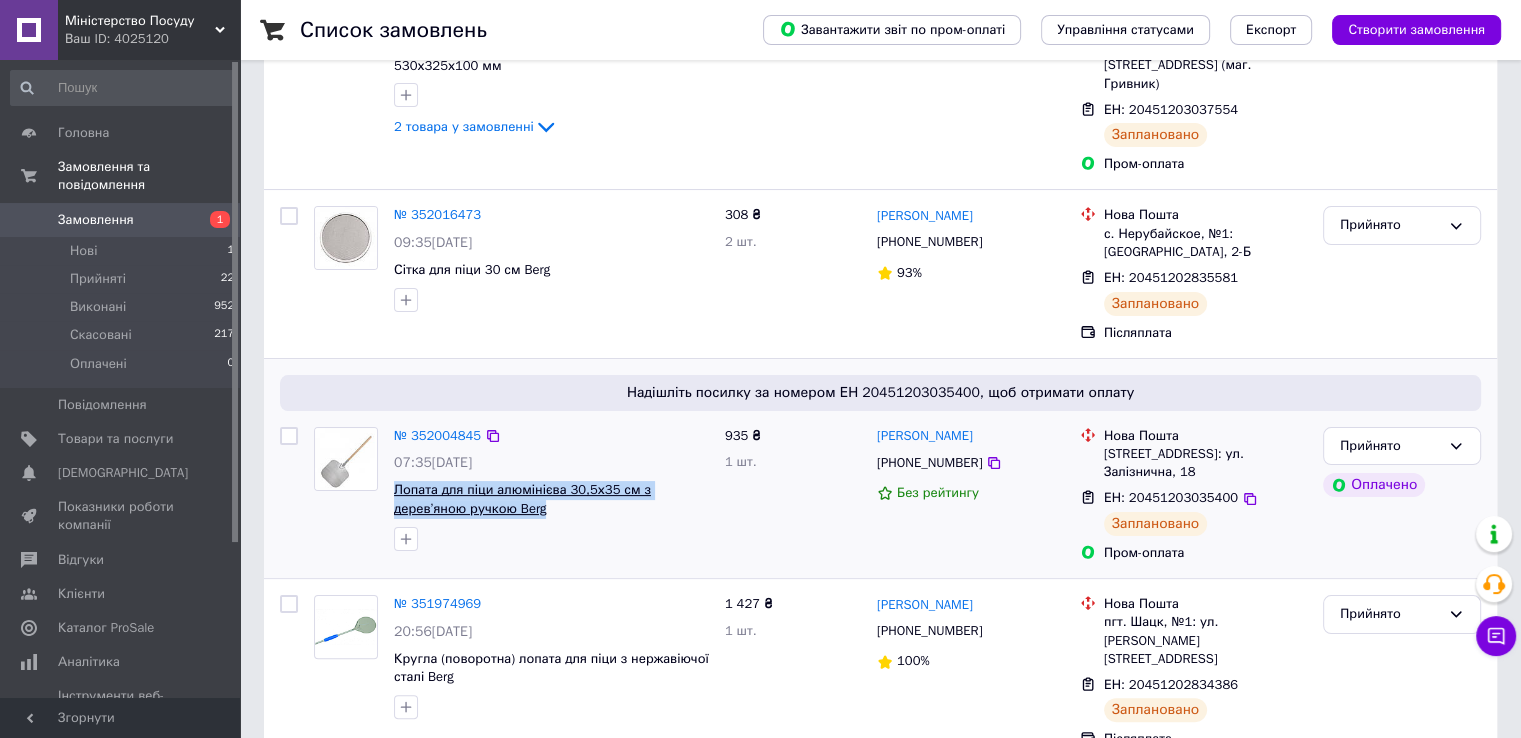 drag, startPoint x: 555, startPoint y: 476, endPoint x: 397, endPoint y: 453, distance: 159.66527 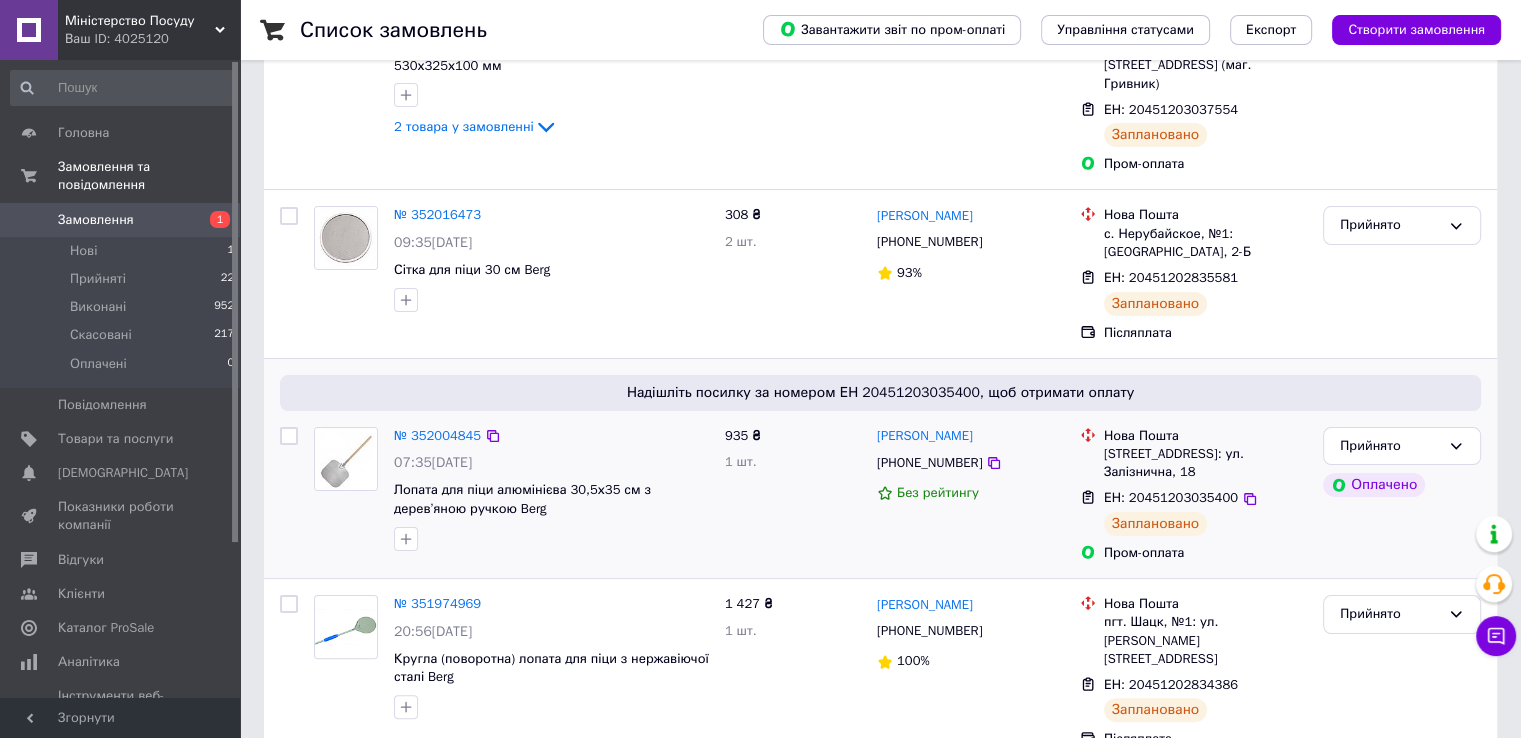 drag, startPoint x: 488, startPoint y: 503, endPoint x: 664, endPoint y: 501, distance: 176.01137 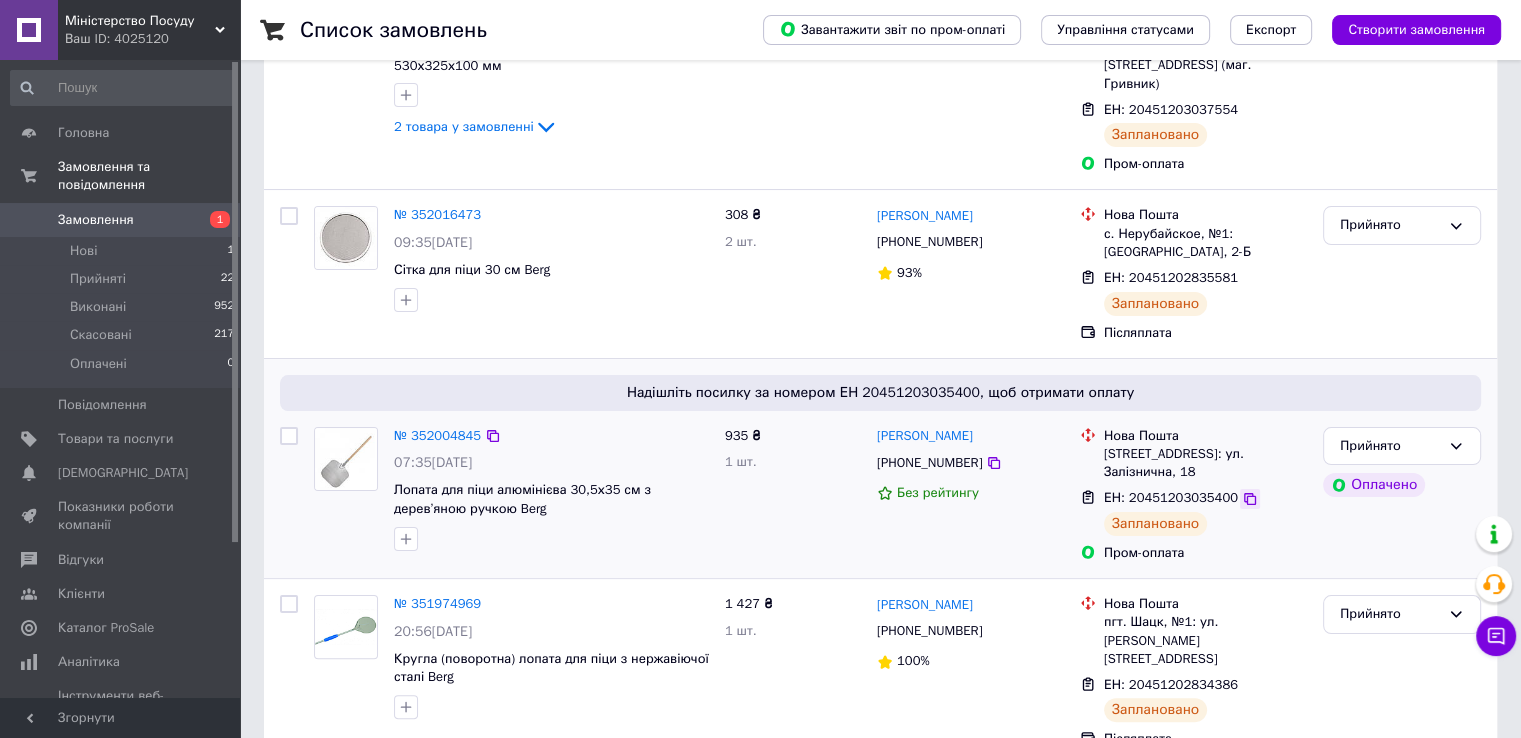 click 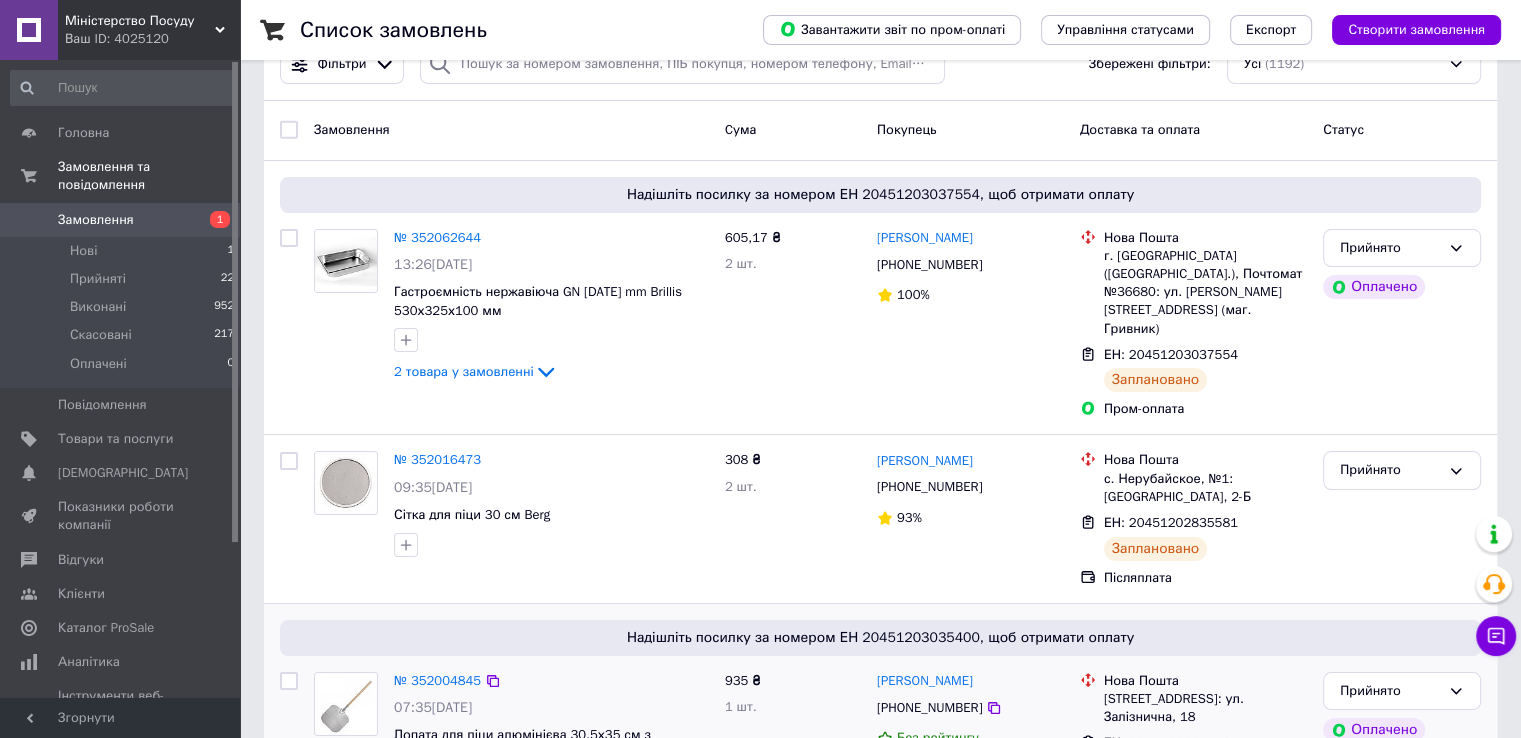 scroll, scrollTop: 100, scrollLeft: 0, axis: vertical 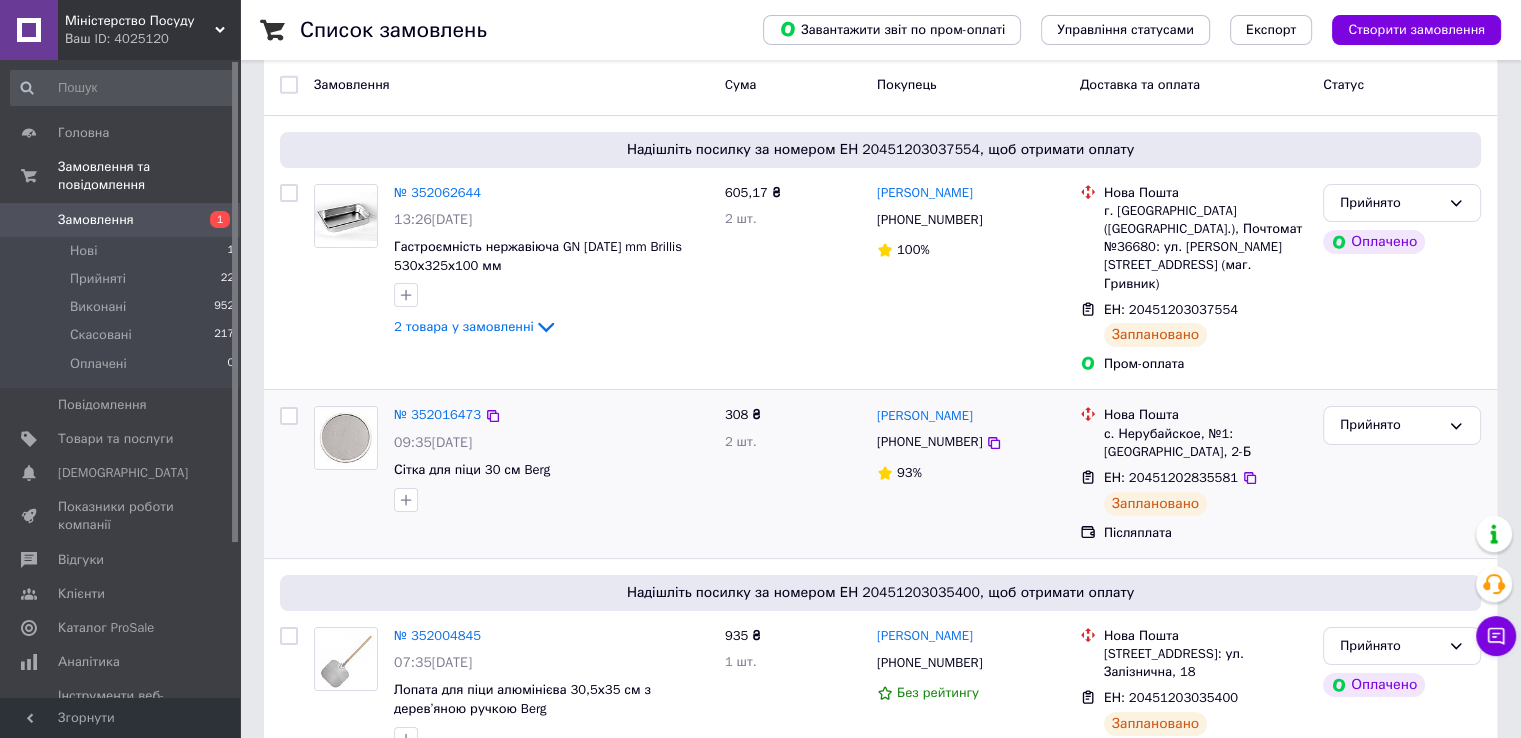 drag, startPoint x: 386, startPoint y: 501, endPoint x: 418, endPoint y: 493, distance: 32.984844 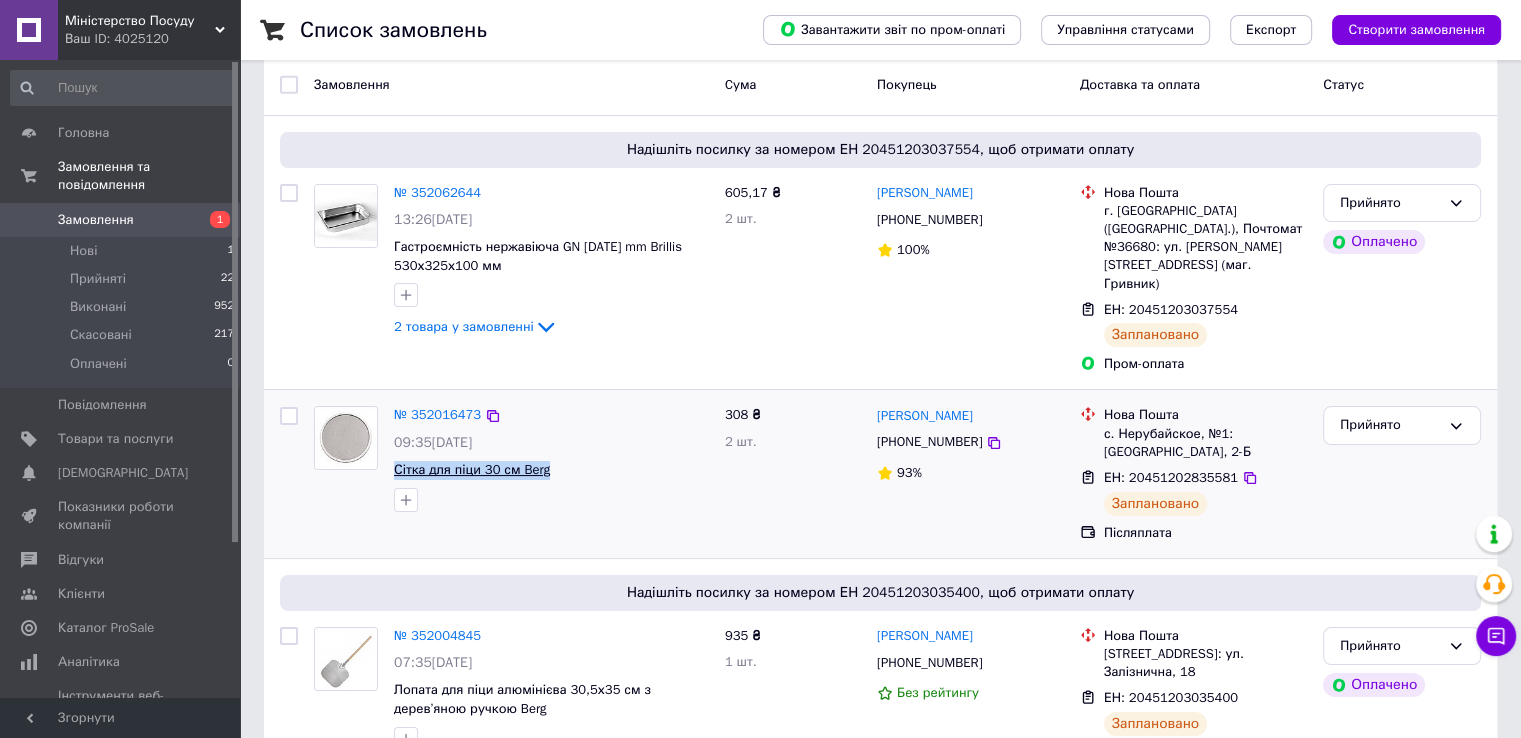drag, startPoint x: 544, startPoint y: 433, endPoint x: 413, endPoint y: 434, distance: 131.00381 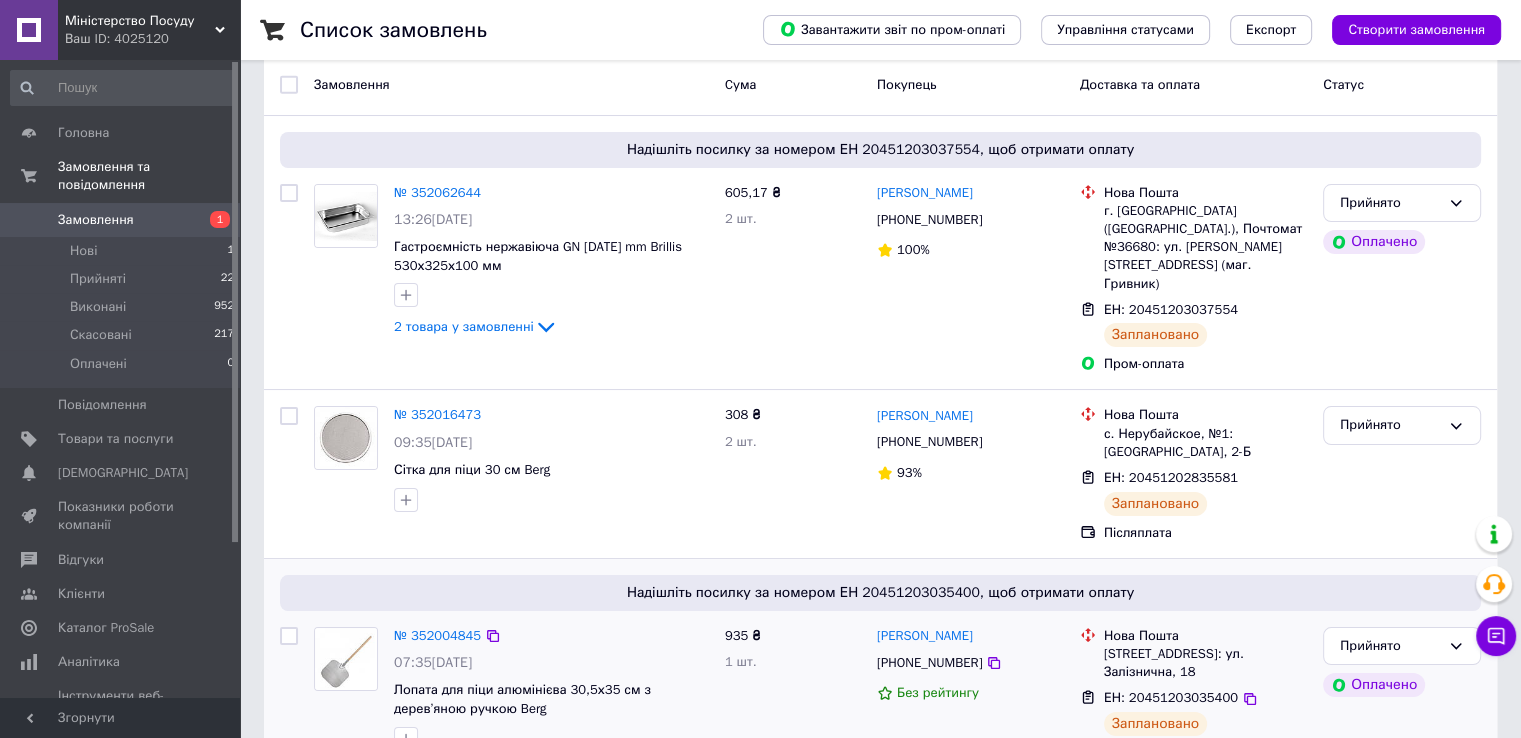 click on "935 ₴ 1 шт." at bounding box center [793, 694] 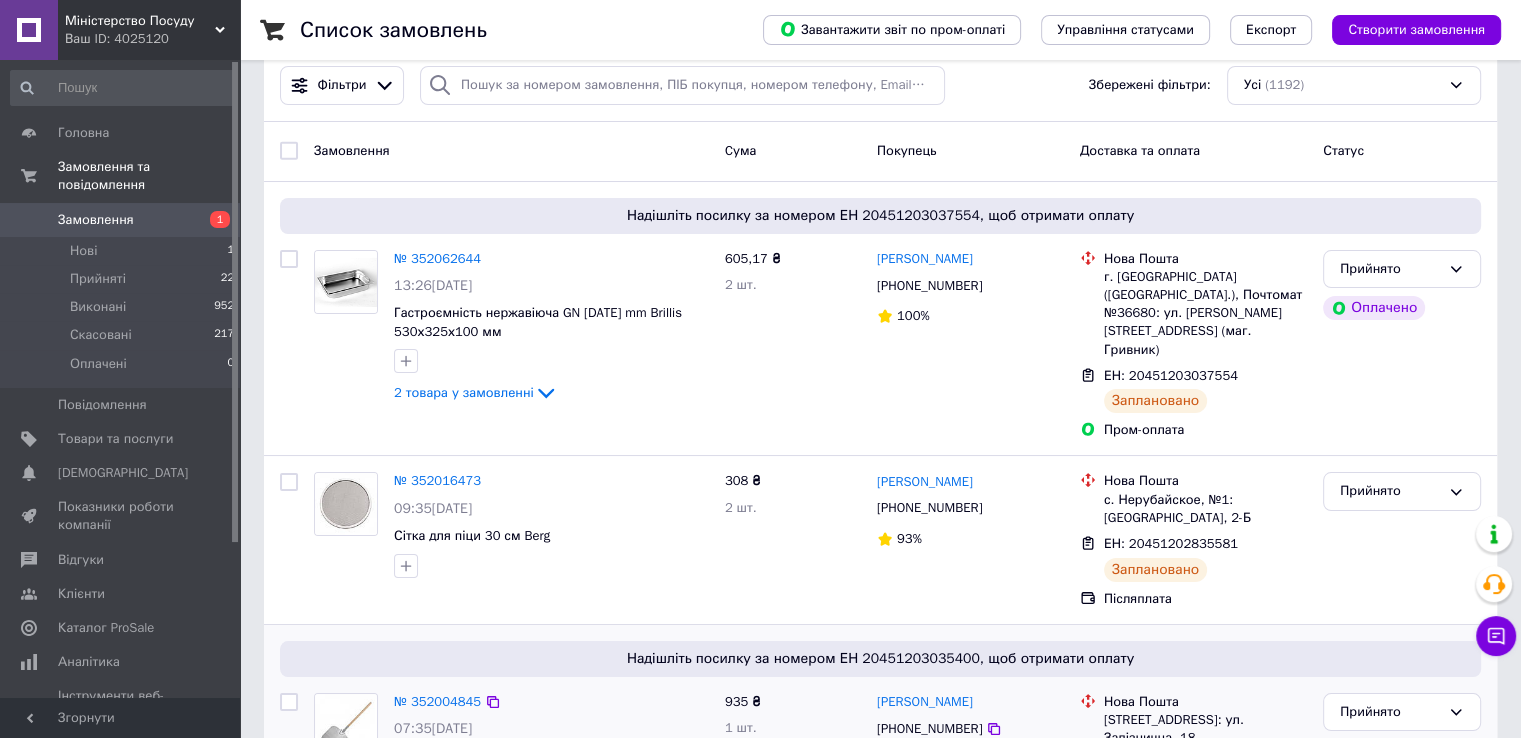 scroll, scrollTop: 0, scrollLeft: 0, axis: both 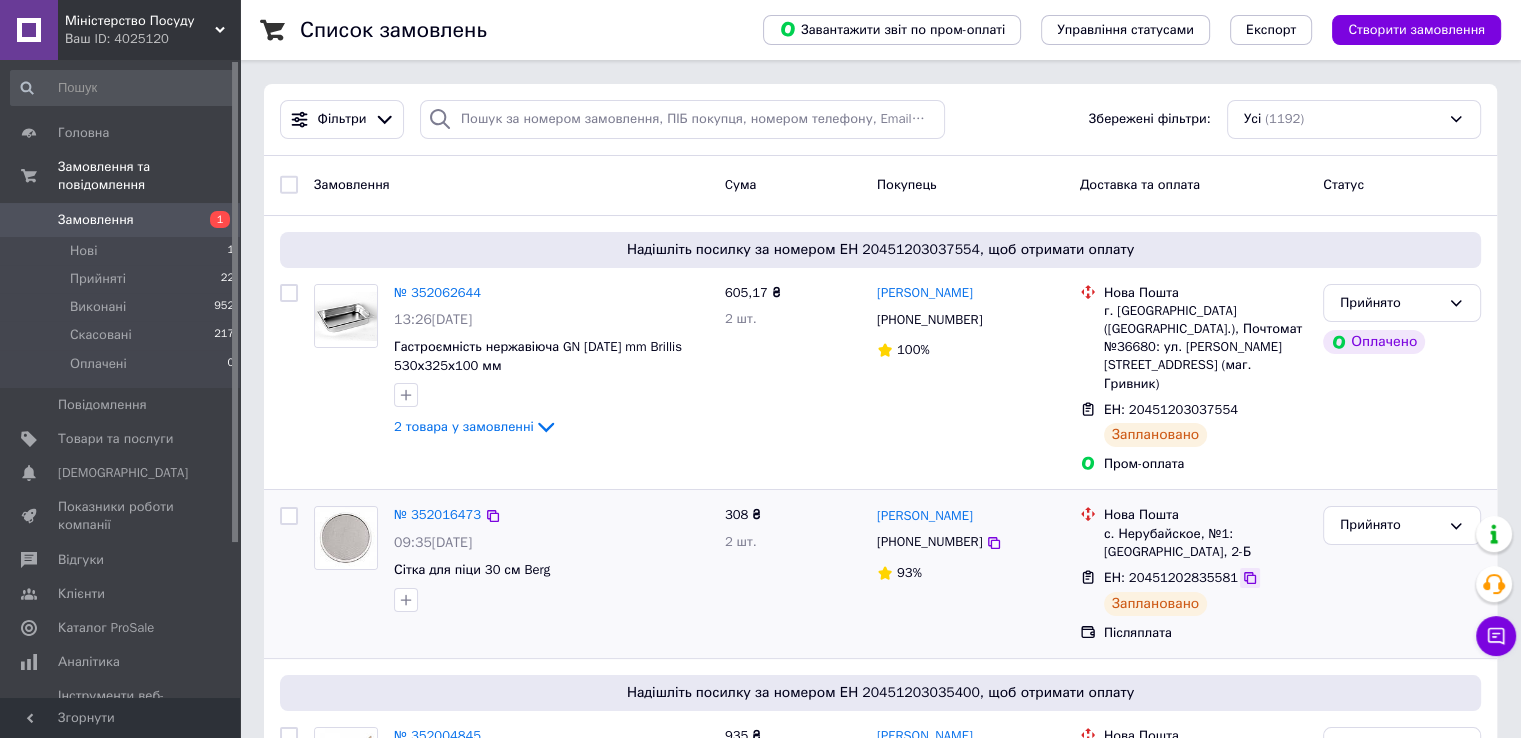 click 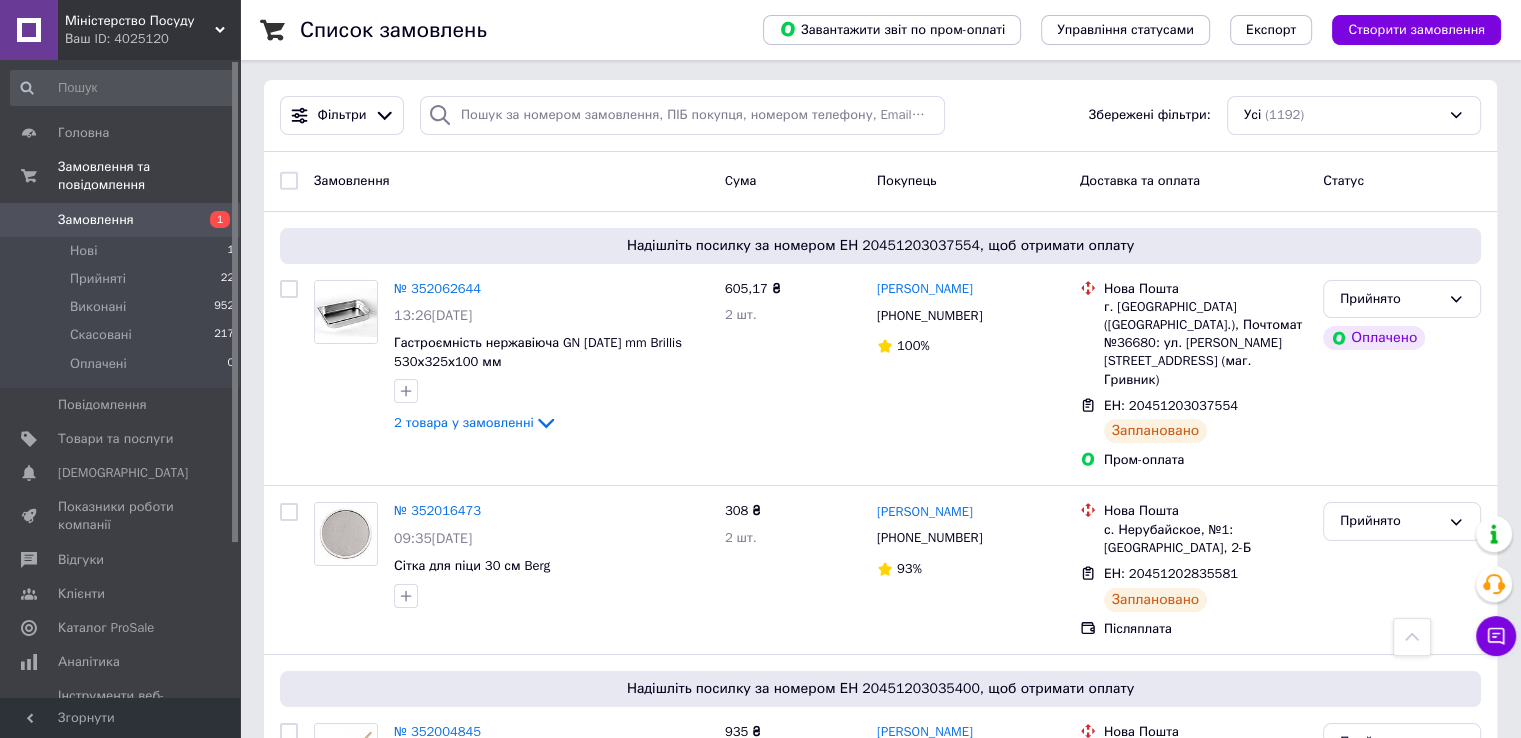 scroll, scrollTop: 0, scrollLeft: 0, axis: both 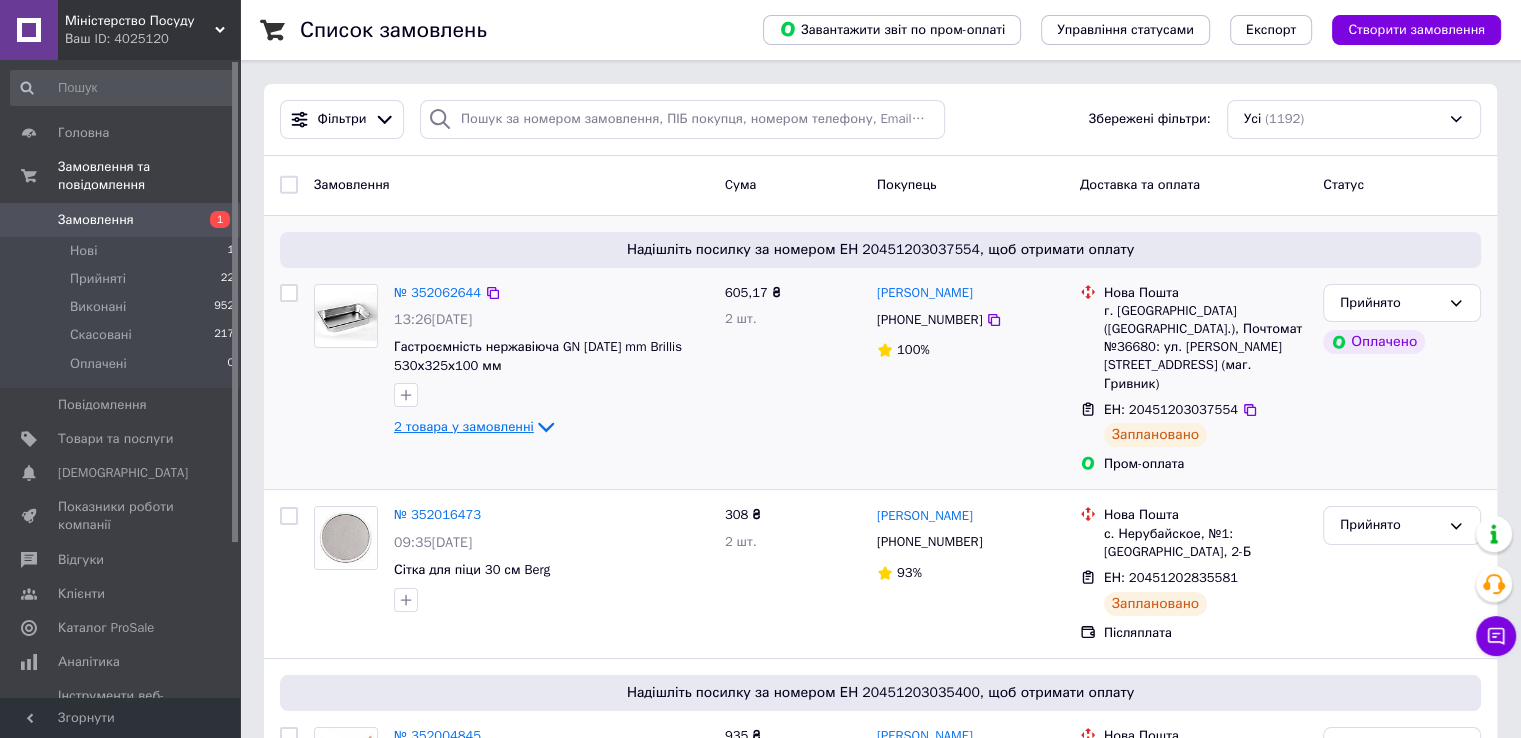 click on "2 товара у замовленні" at bounding box center [464, 426] 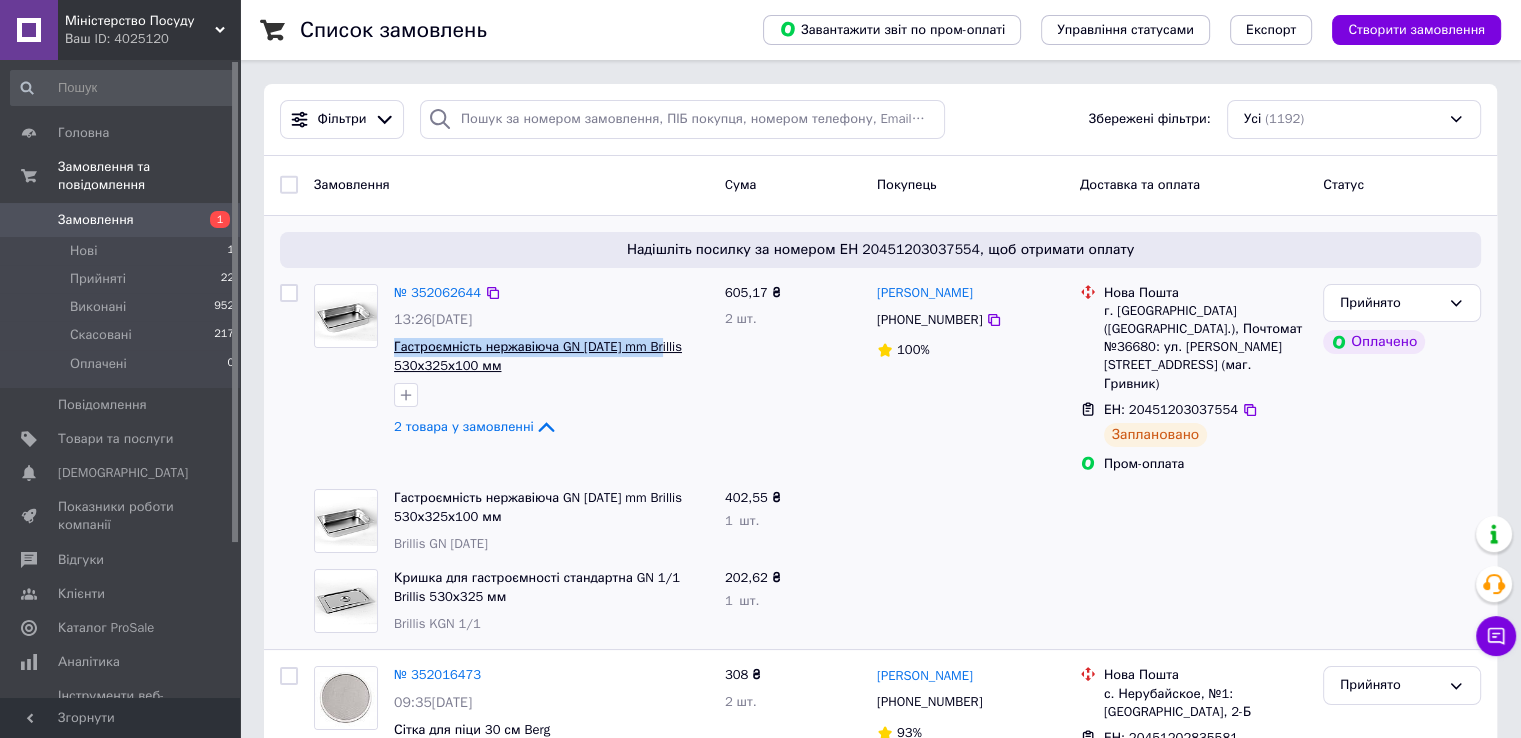 drag, startPoint x: 386, startPoint y: 341, endPoint x: 654, endPoint y: 344, distance: 268.01678 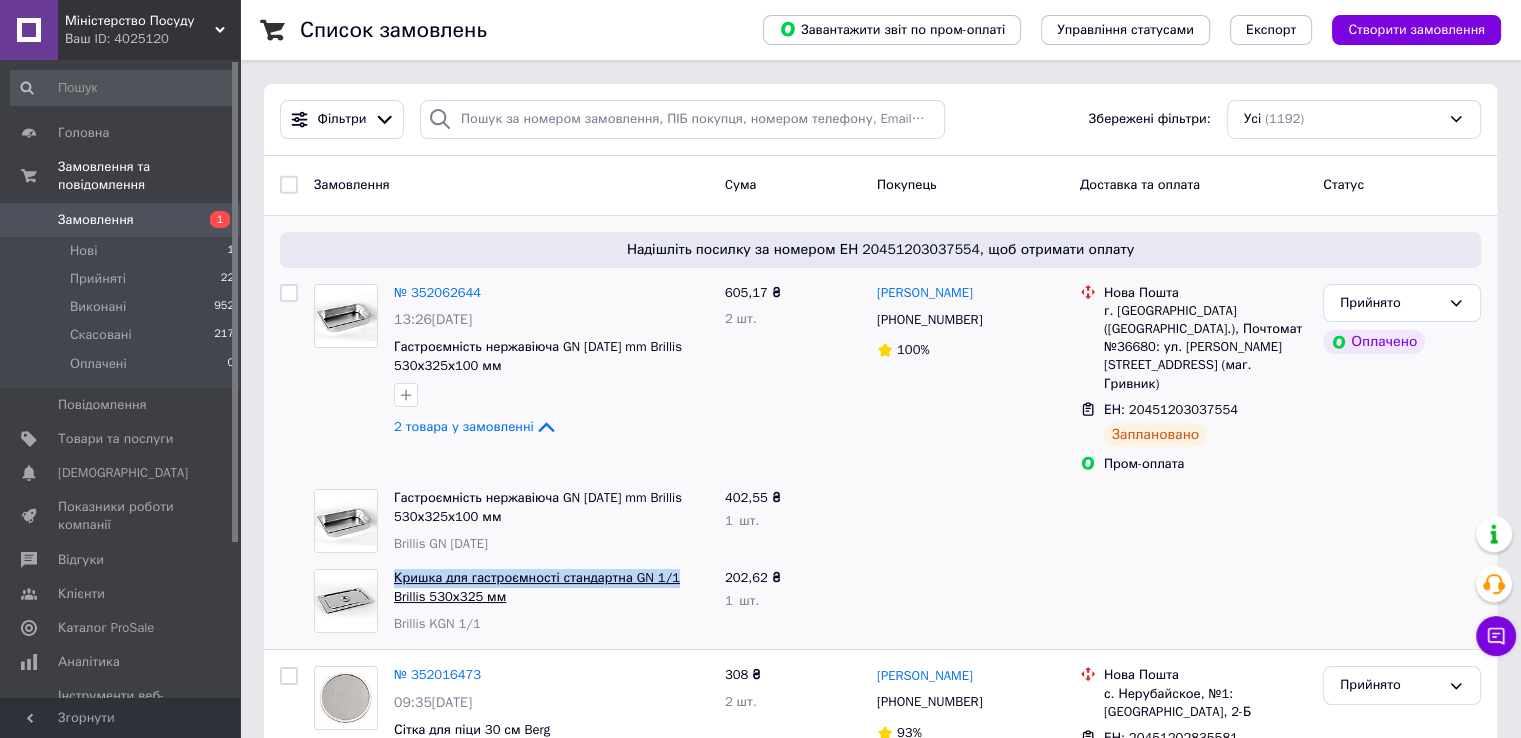 drag, startPoint x: 415, startPoint y: 542, endPoint x: 664, endPoint y: 545, distance: 249.01807 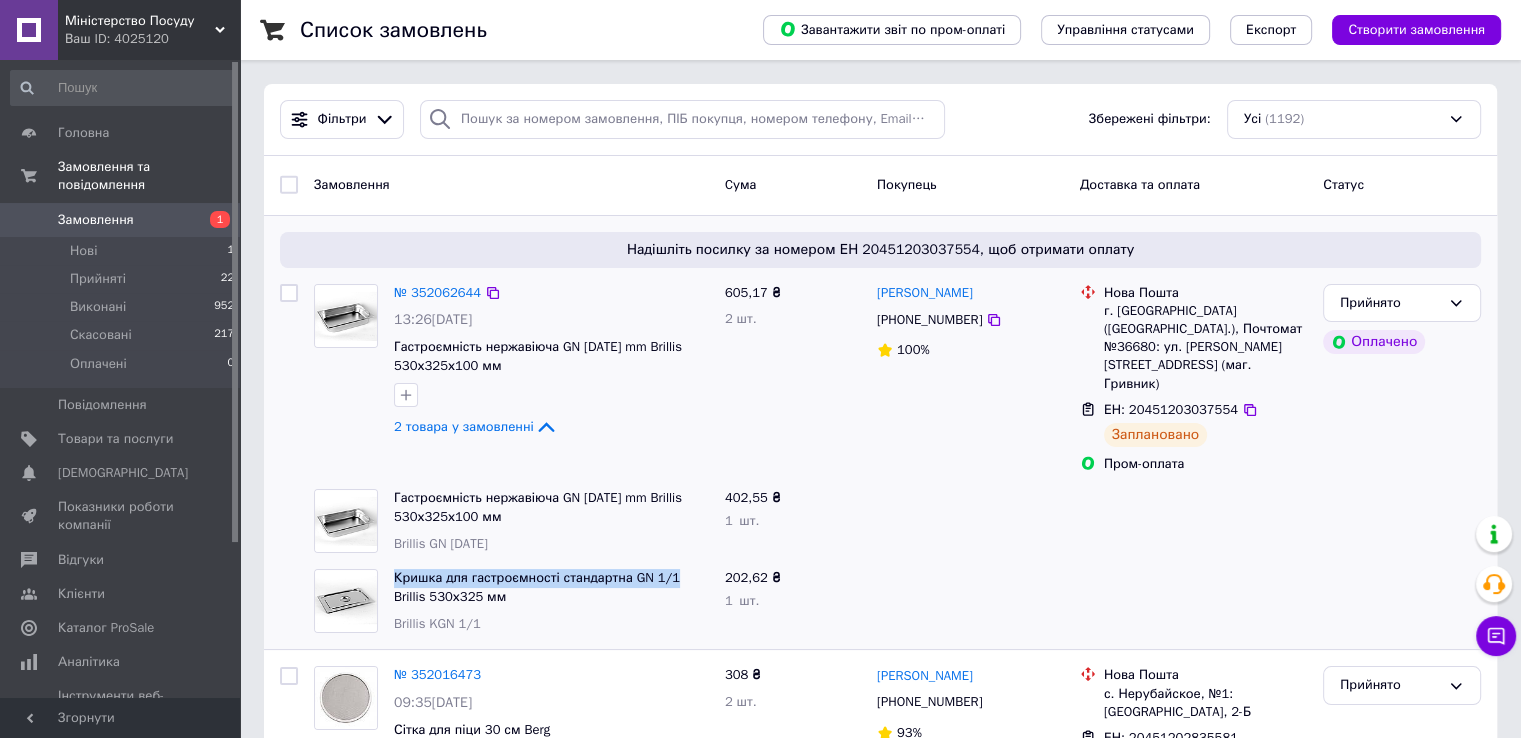 click at bounding box center (289, 379) 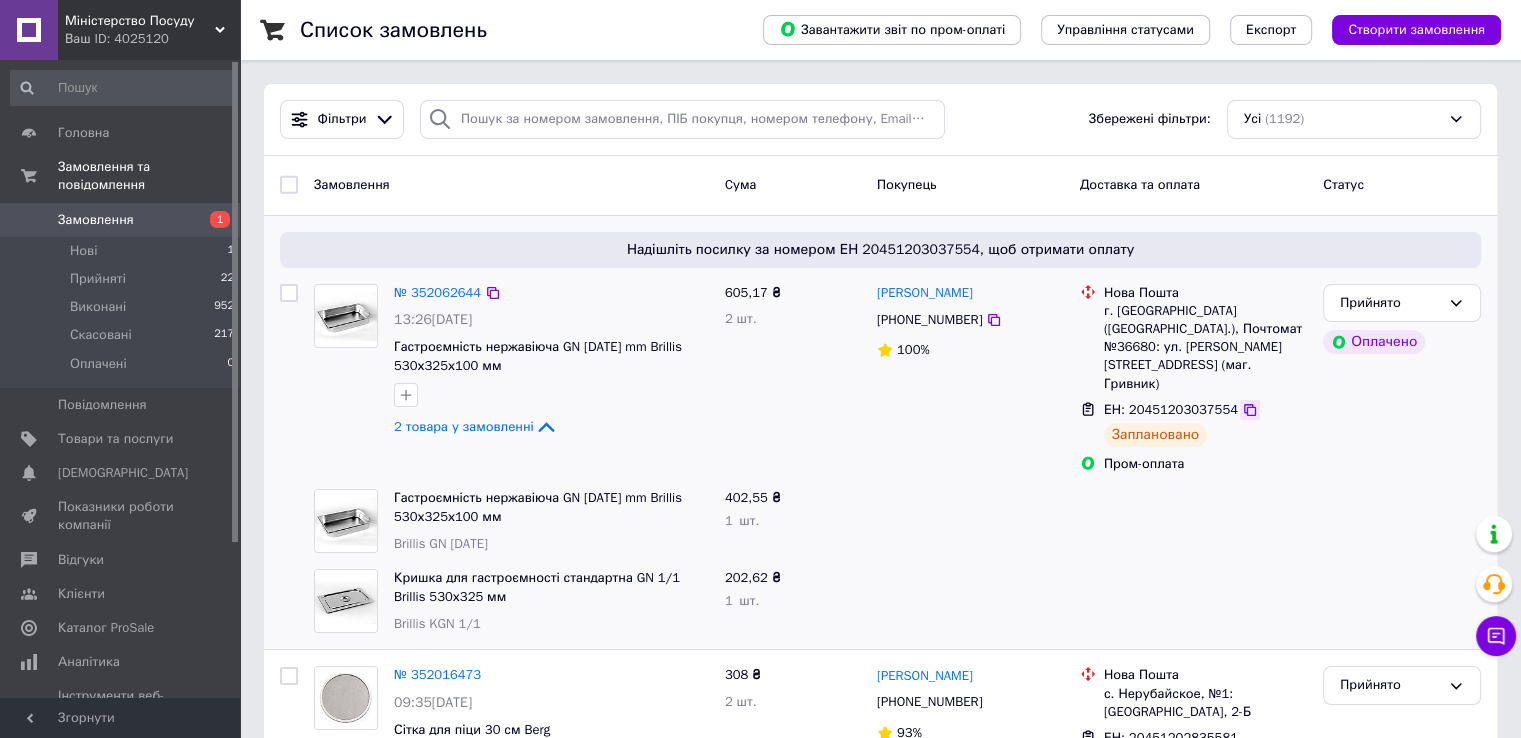 click 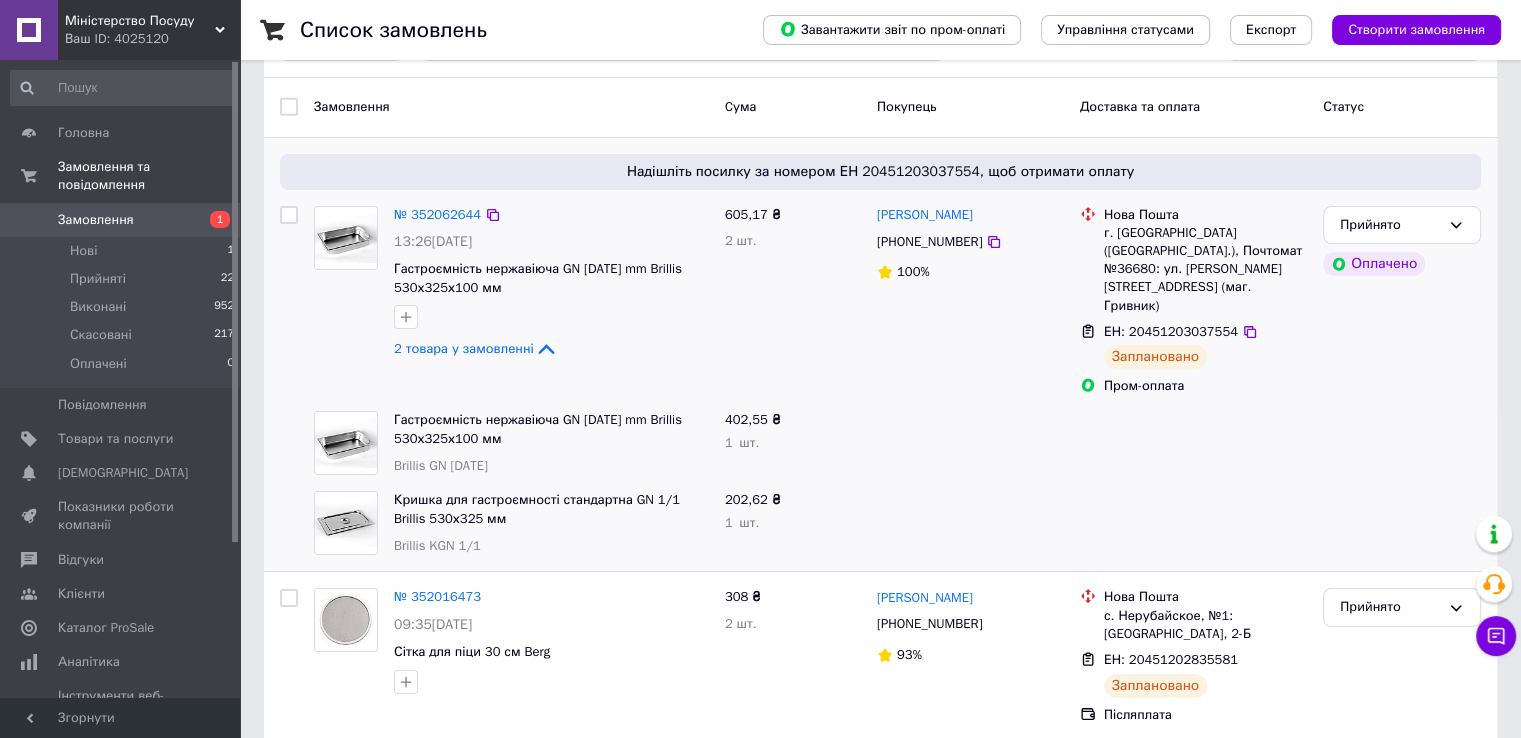 scroll, scrollTop: 0, scrollLeft: 0, axis: both 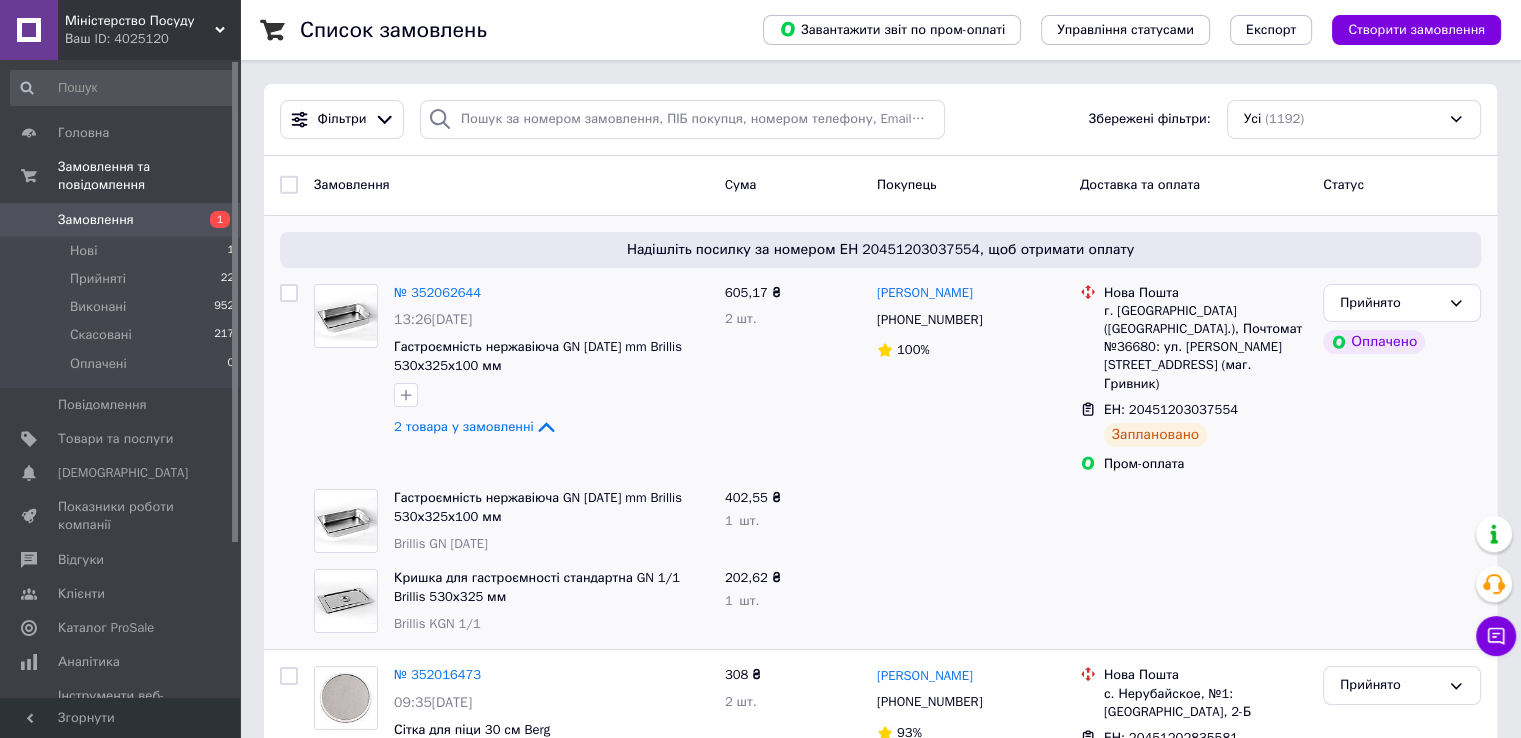 click on "Замовлення 1" at bounding box center [123, 220] 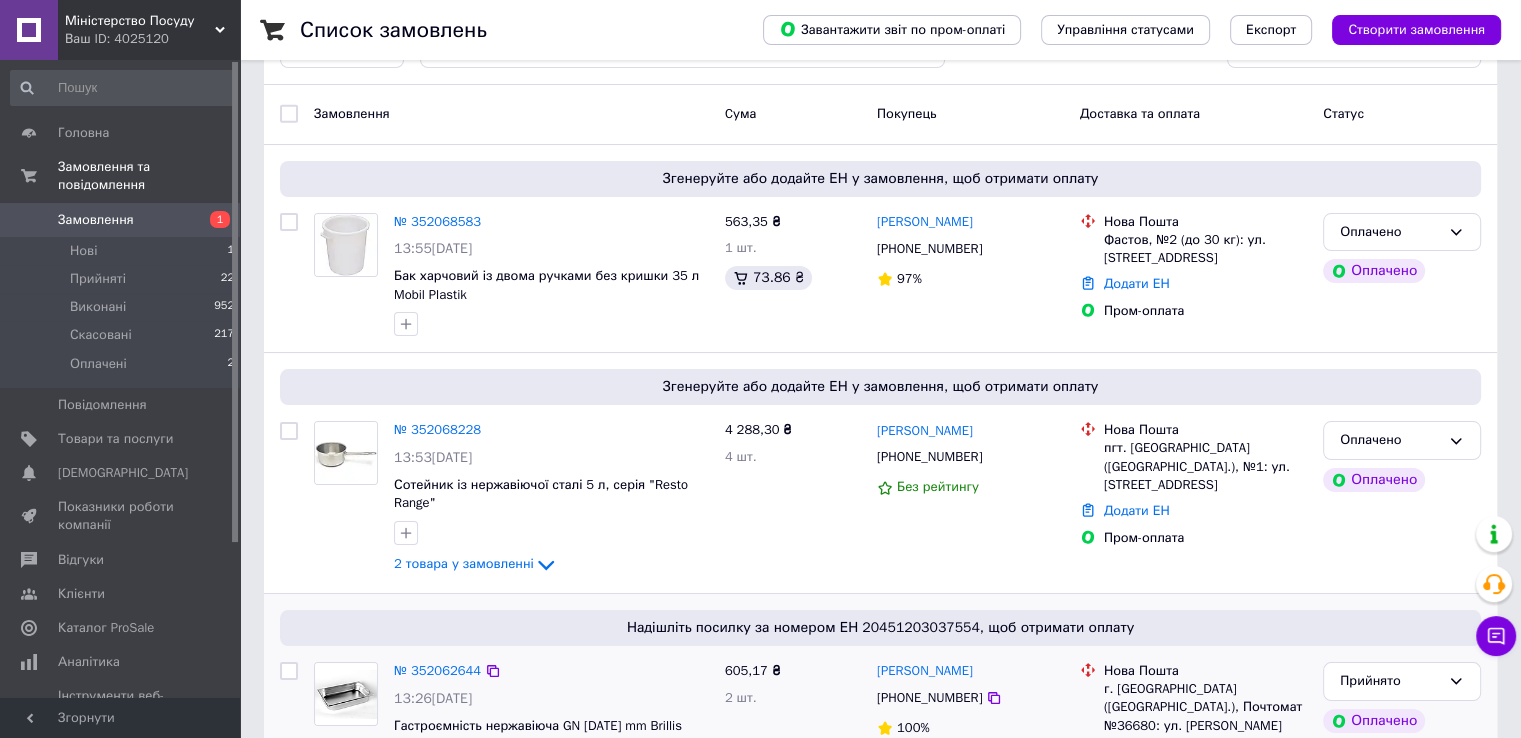 scroll, scrollTop: 0, scrollLeft: 0, axis: both 